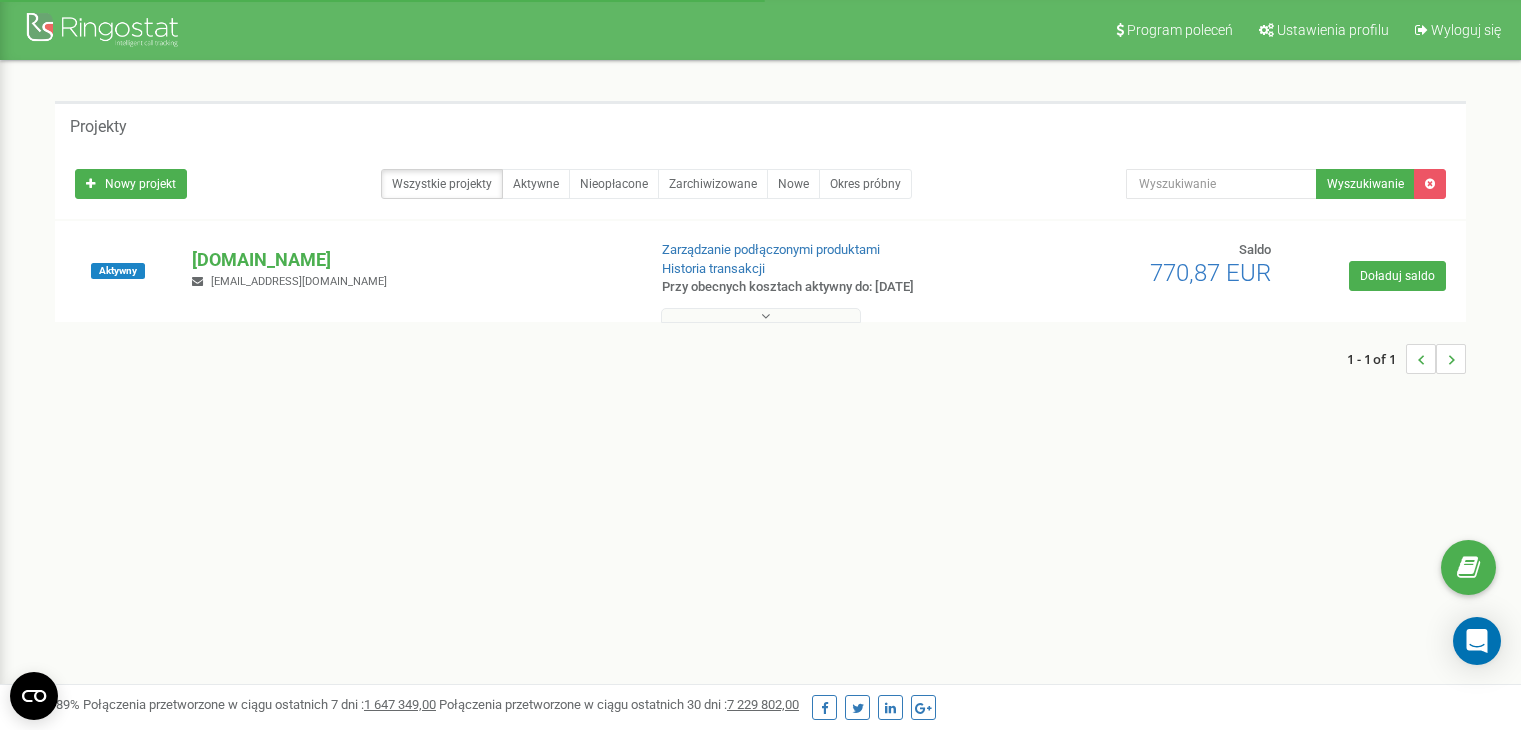 scroll, scrollTop: 0, scrollLeft: 0, axis: both 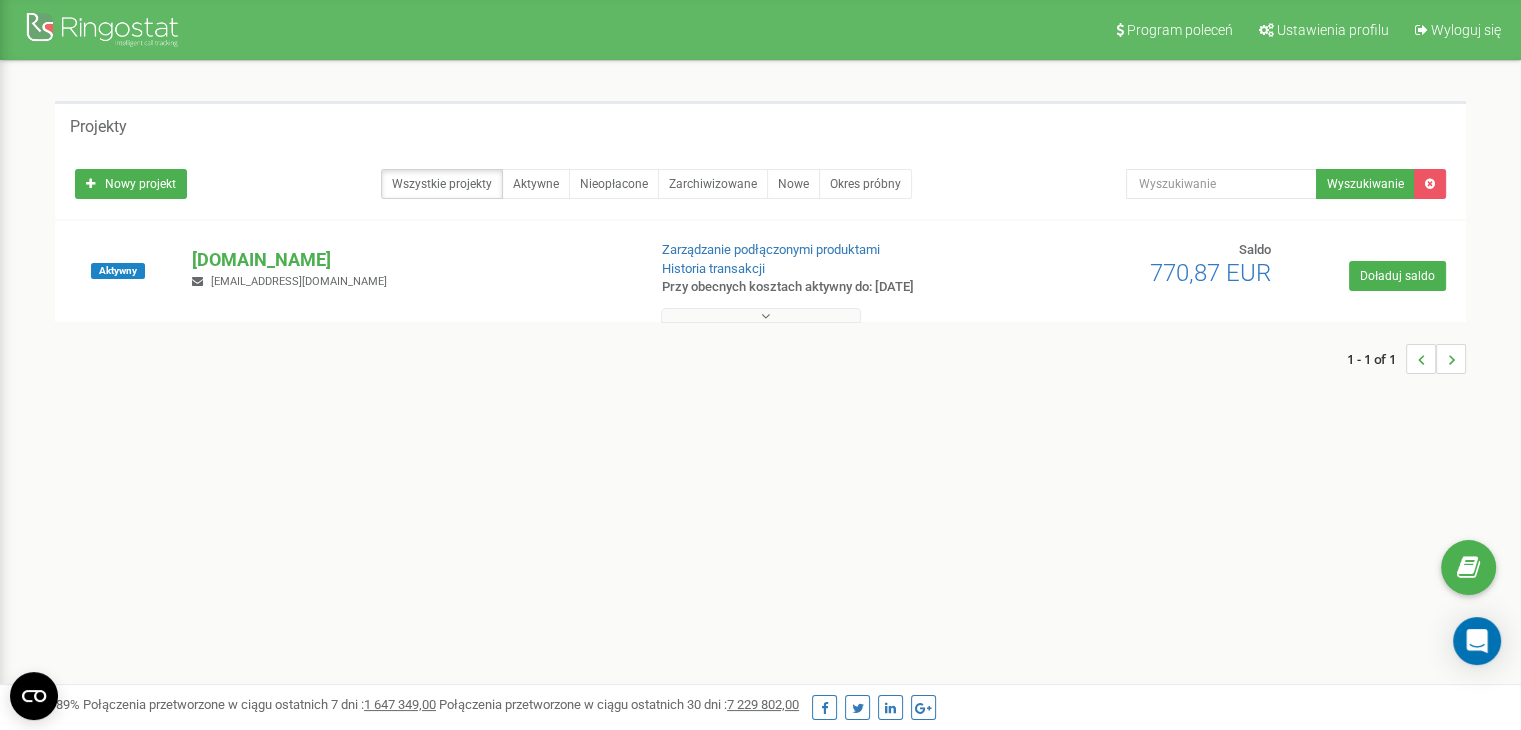 click at bounding box center [761, 315] 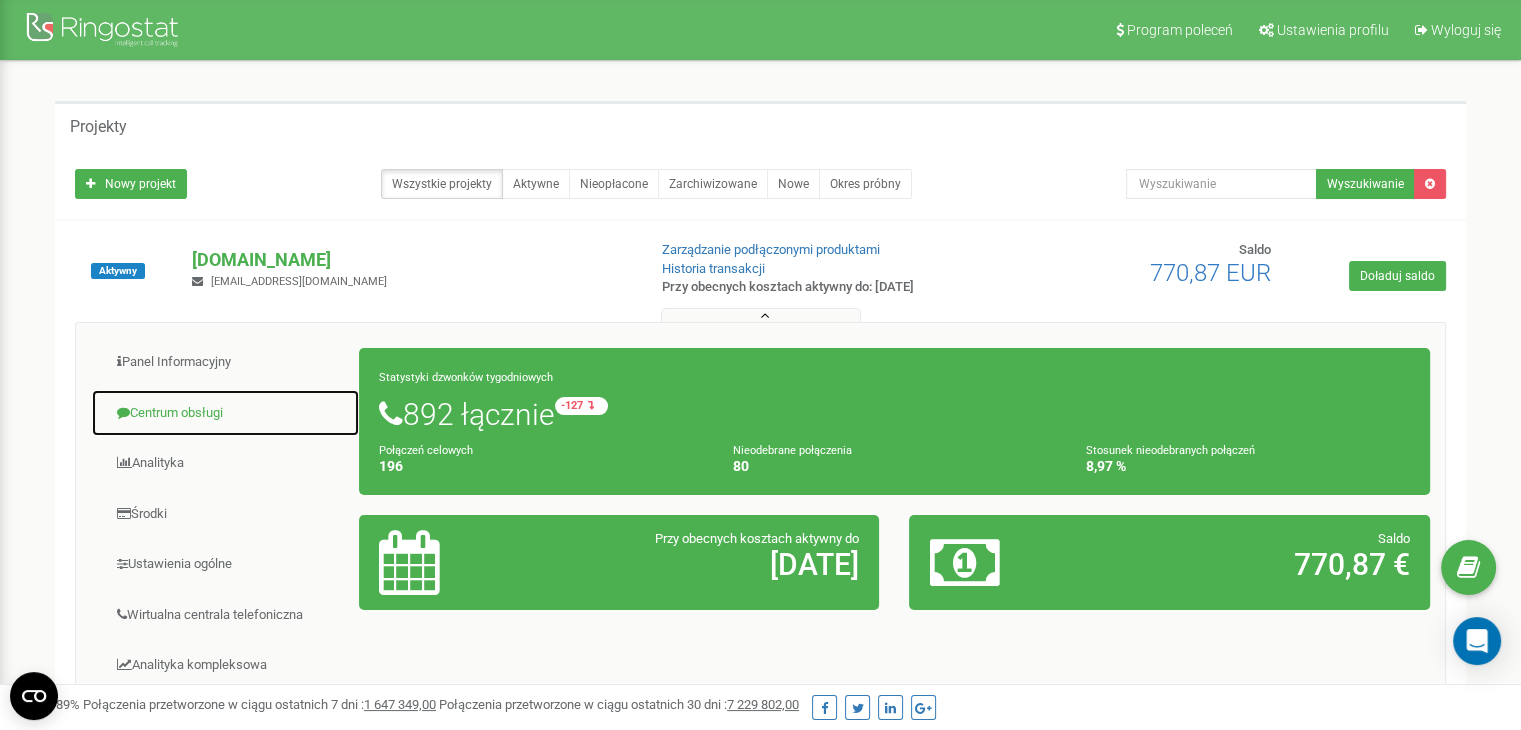 click on "Centrum obsługi" at bounding box center (225, 413) 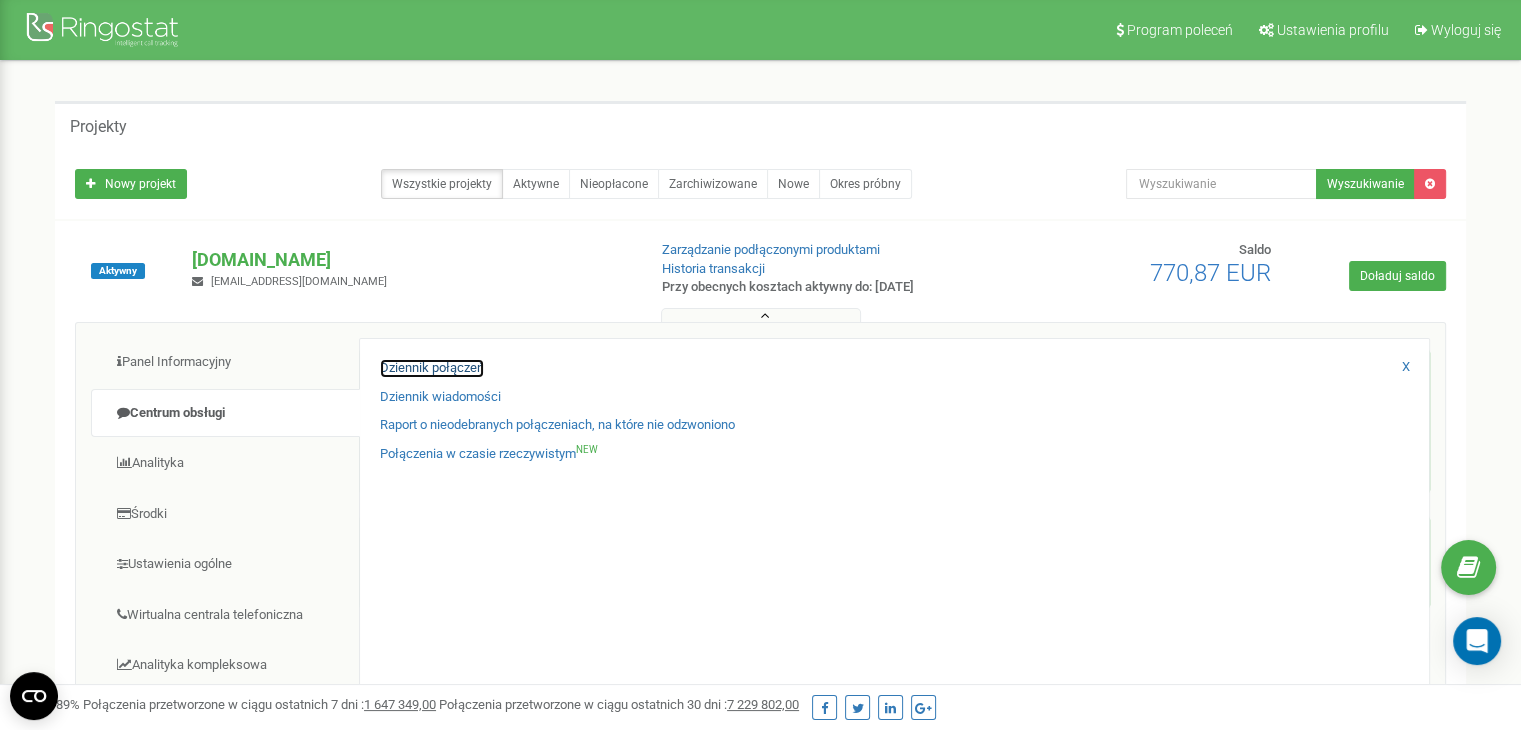 click on "Dziennik połączeń" at bounding box center [432, 368] 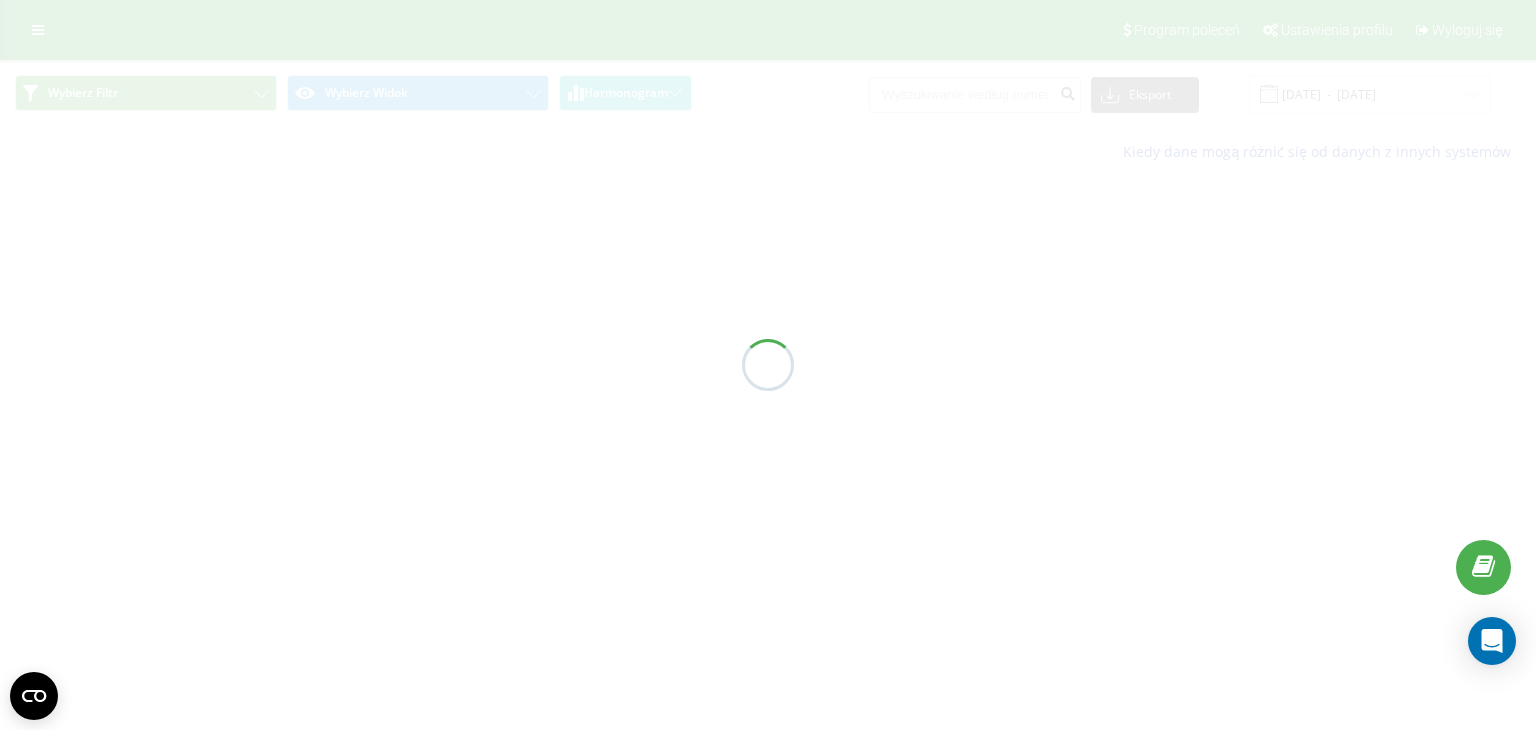 scroll, scrollTop: 0, scrollLeft: 0, axis: both 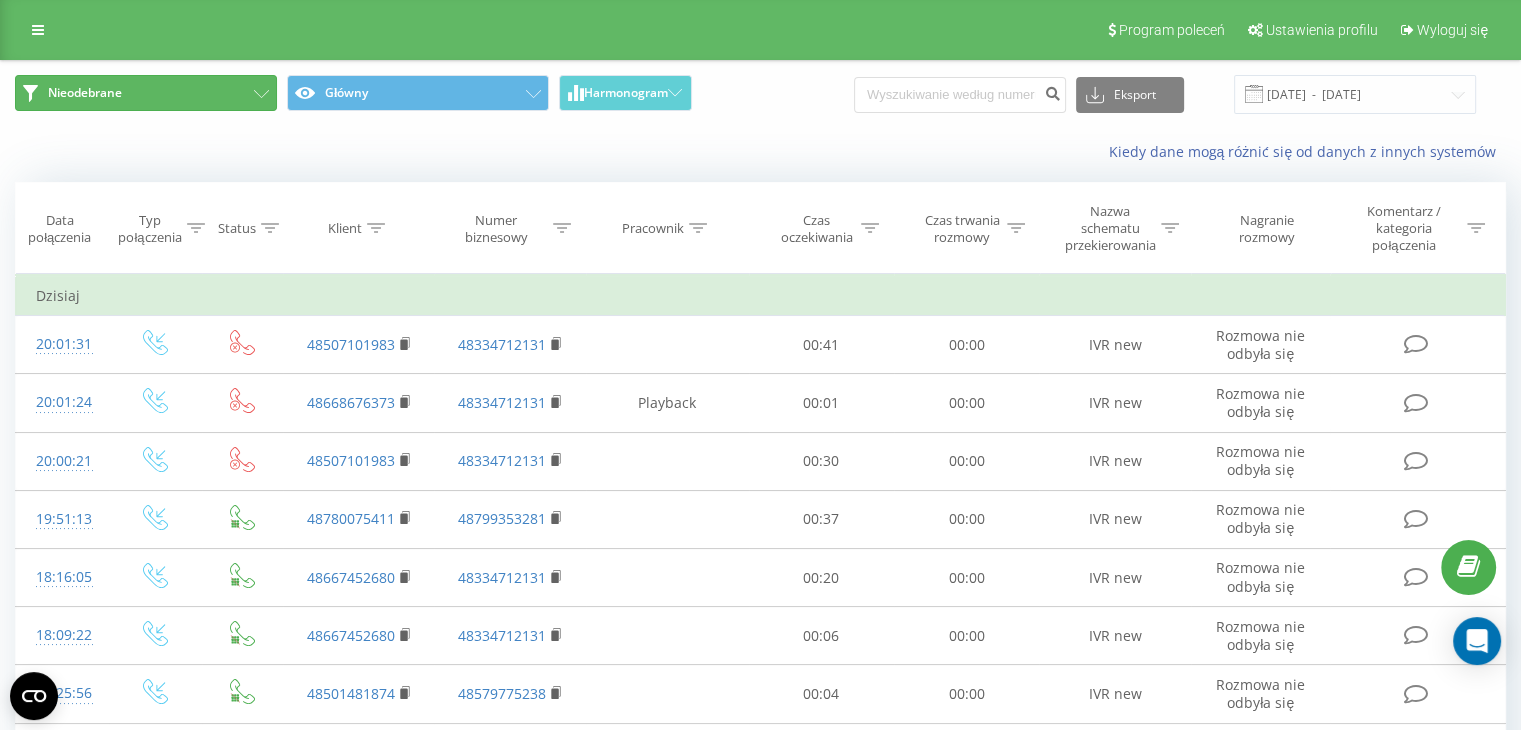 click on "Nieodebrane" at bounding box center [146, 93] 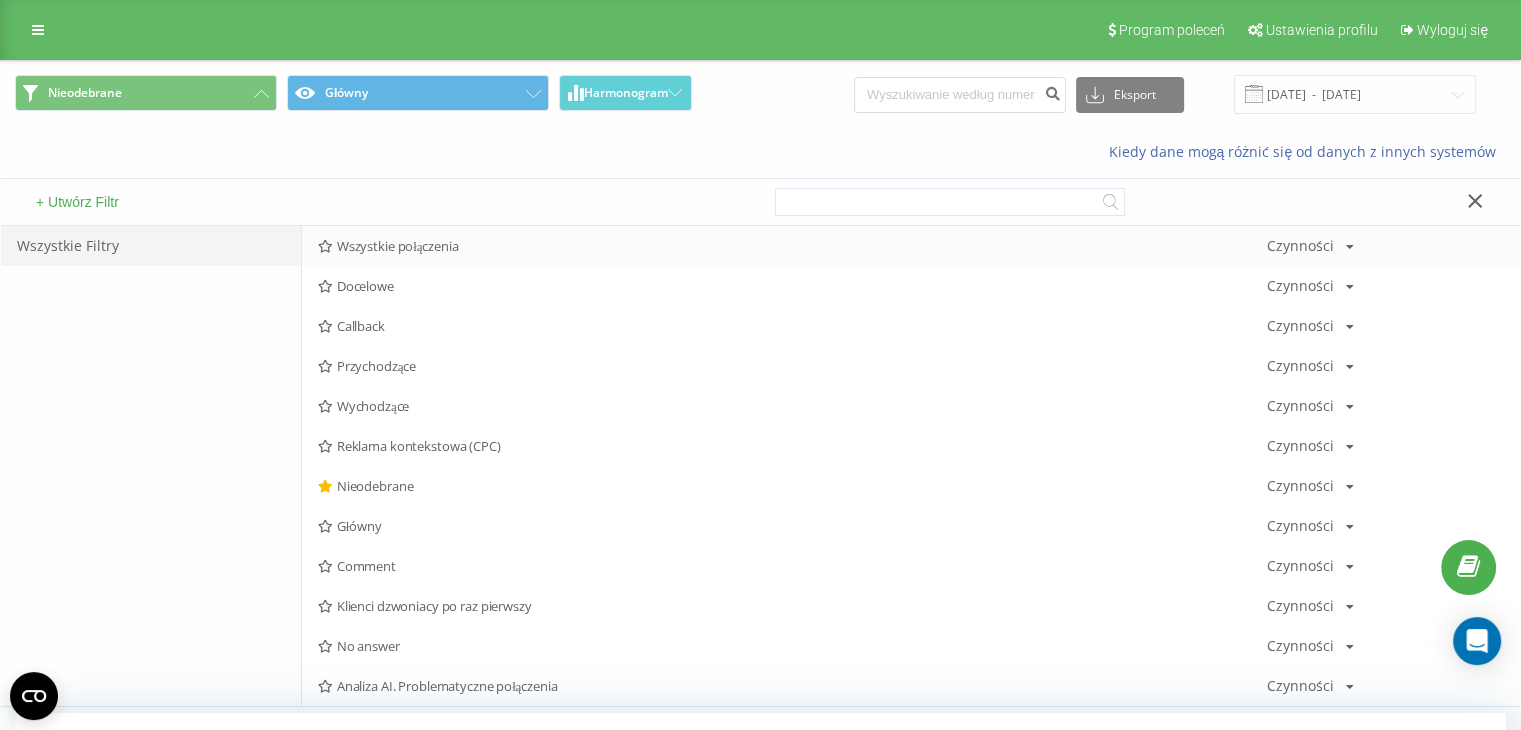 click on "Wszystkie połączenia" at bounding box center [792, 246] 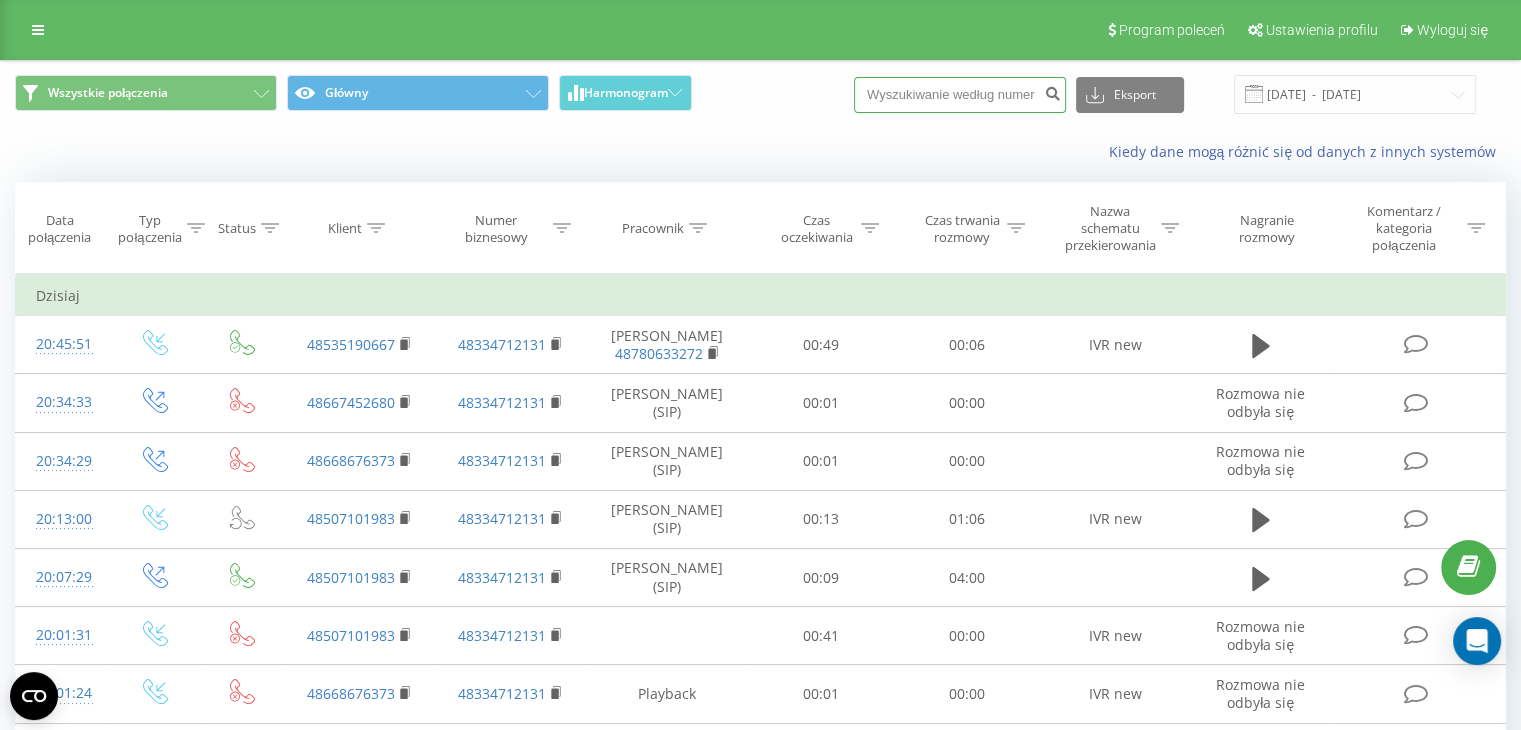 click at bounding box center (960, 95) 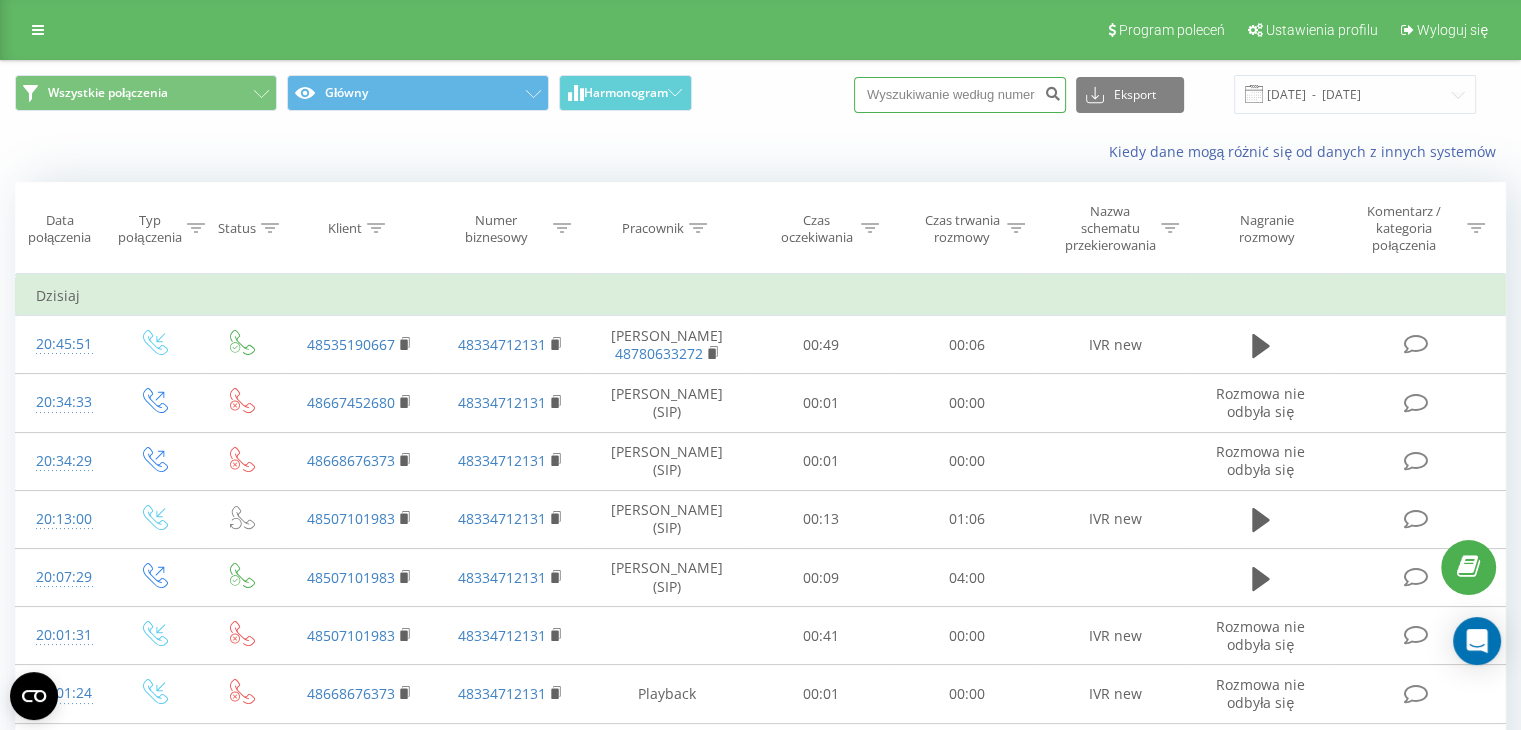 paste on "07101983" 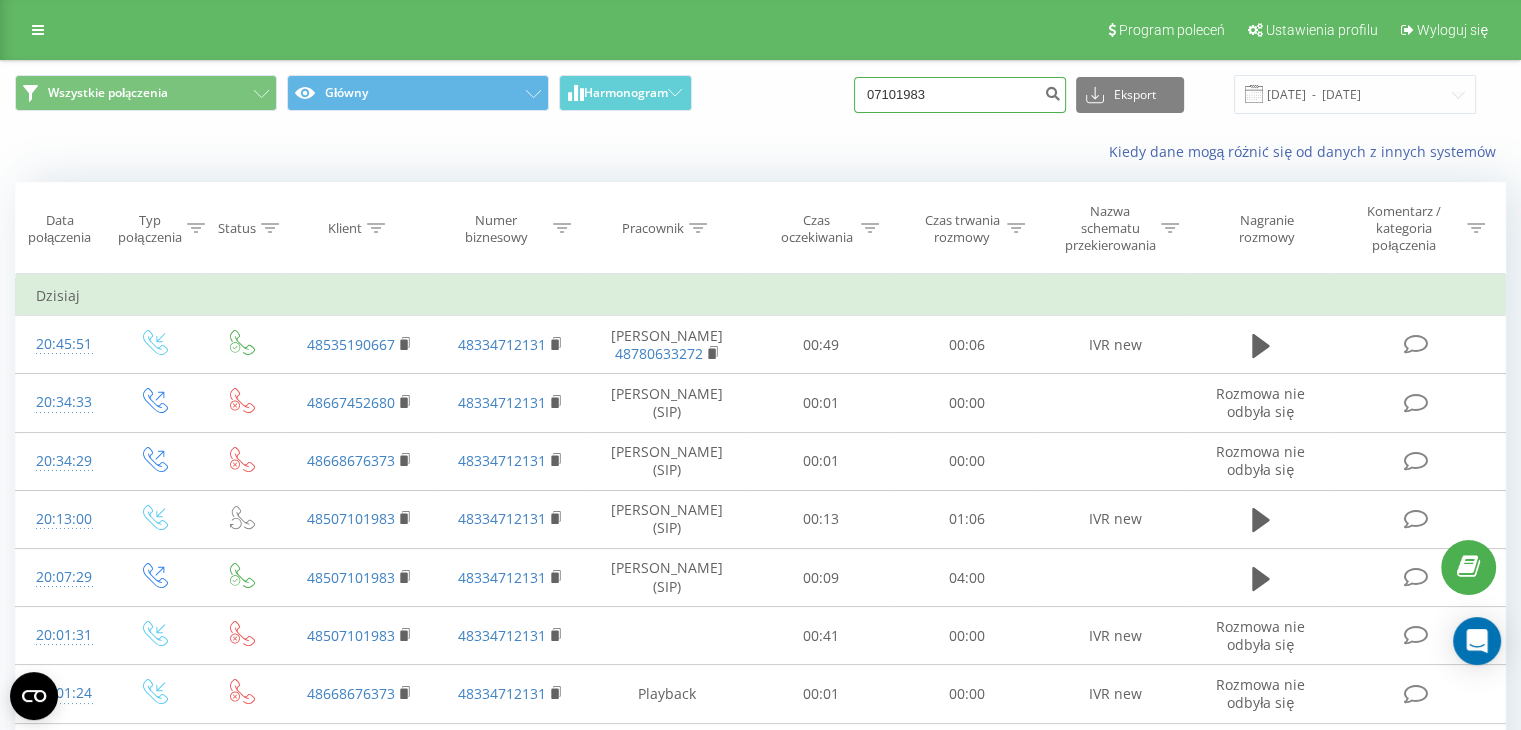 type on "07101983" 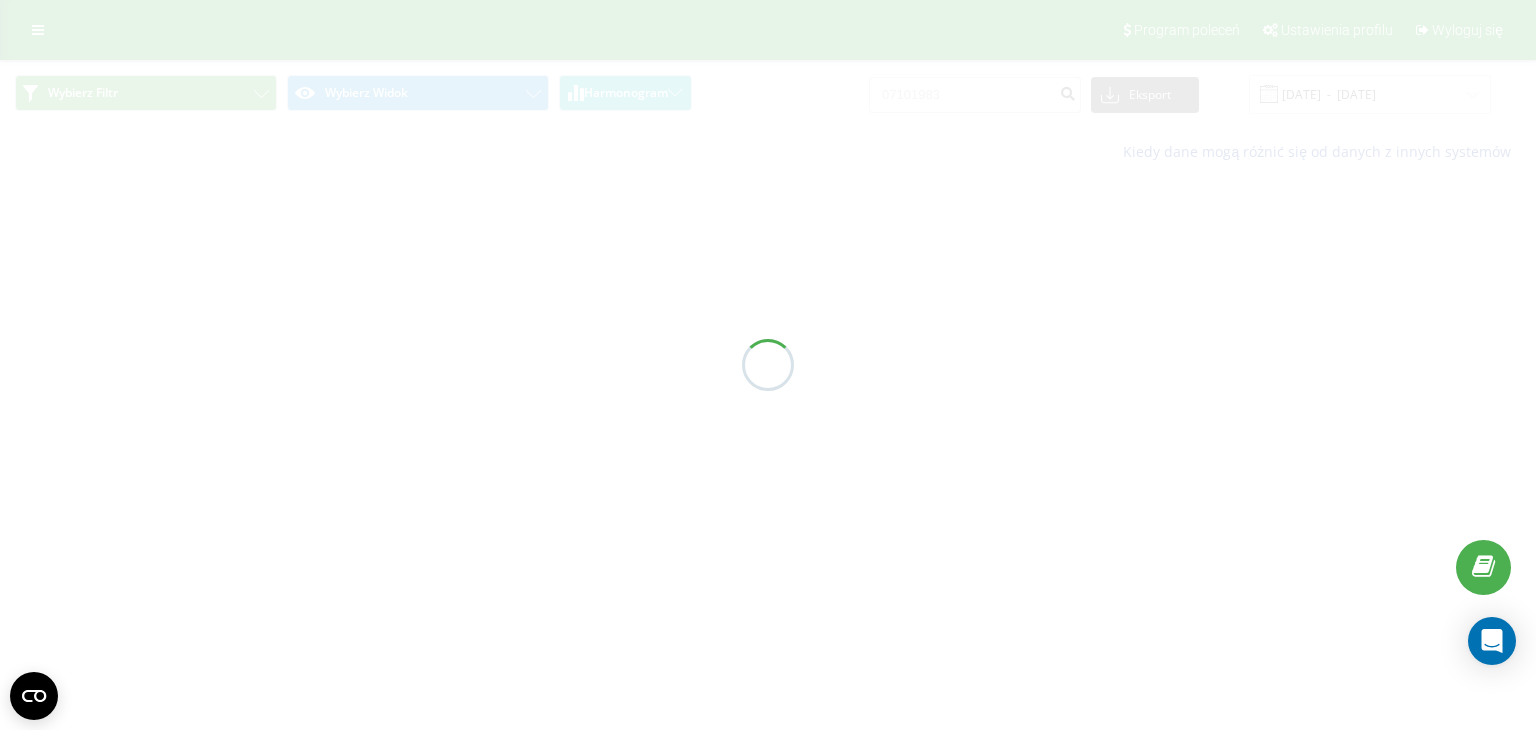 scroll, scrollTop: 0, scrollLeft: 0, axis: both 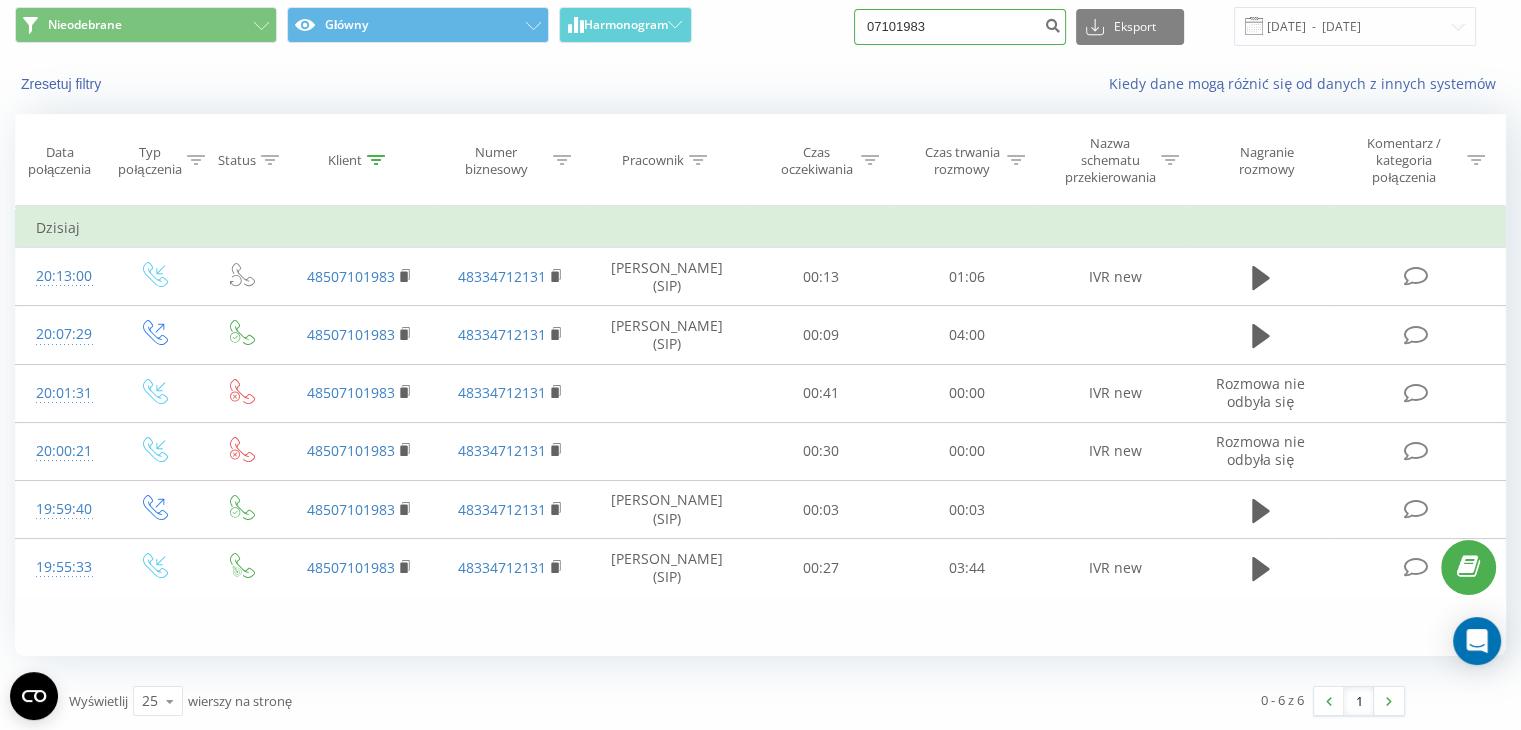 click on "07101983" at bounding box center [960, 27] 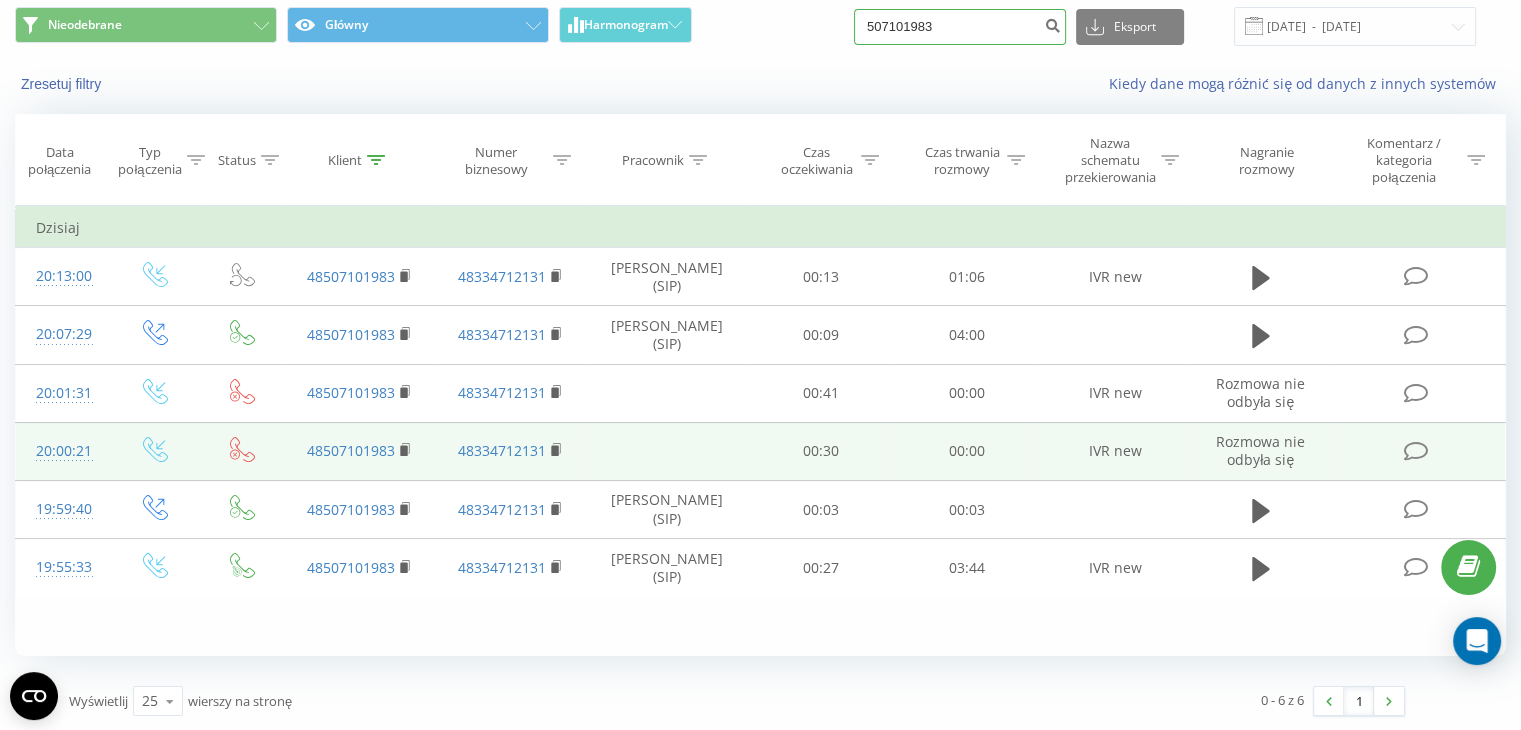 type on "507101983" 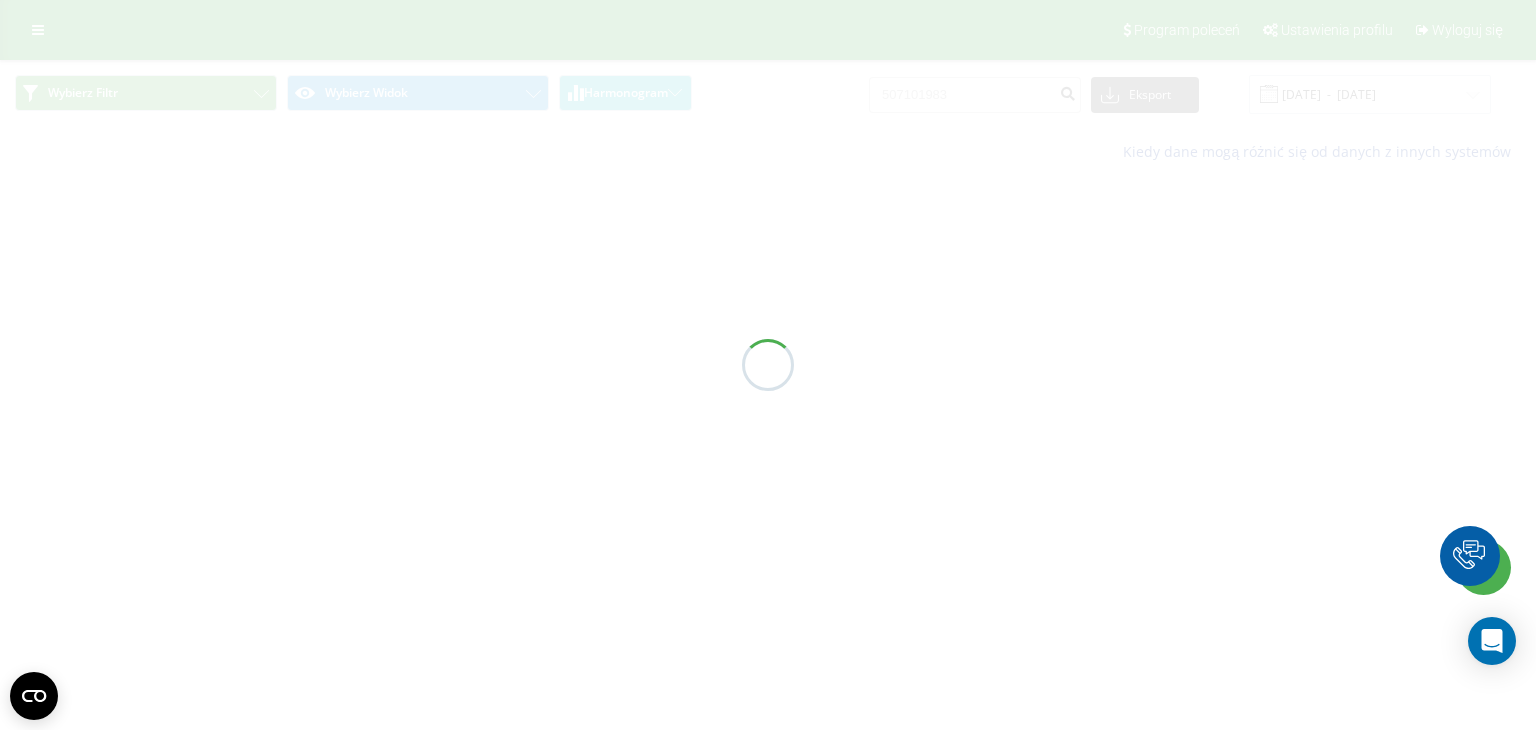 scroll, scrollTop: 0, scrollLeft: 0, axis: both 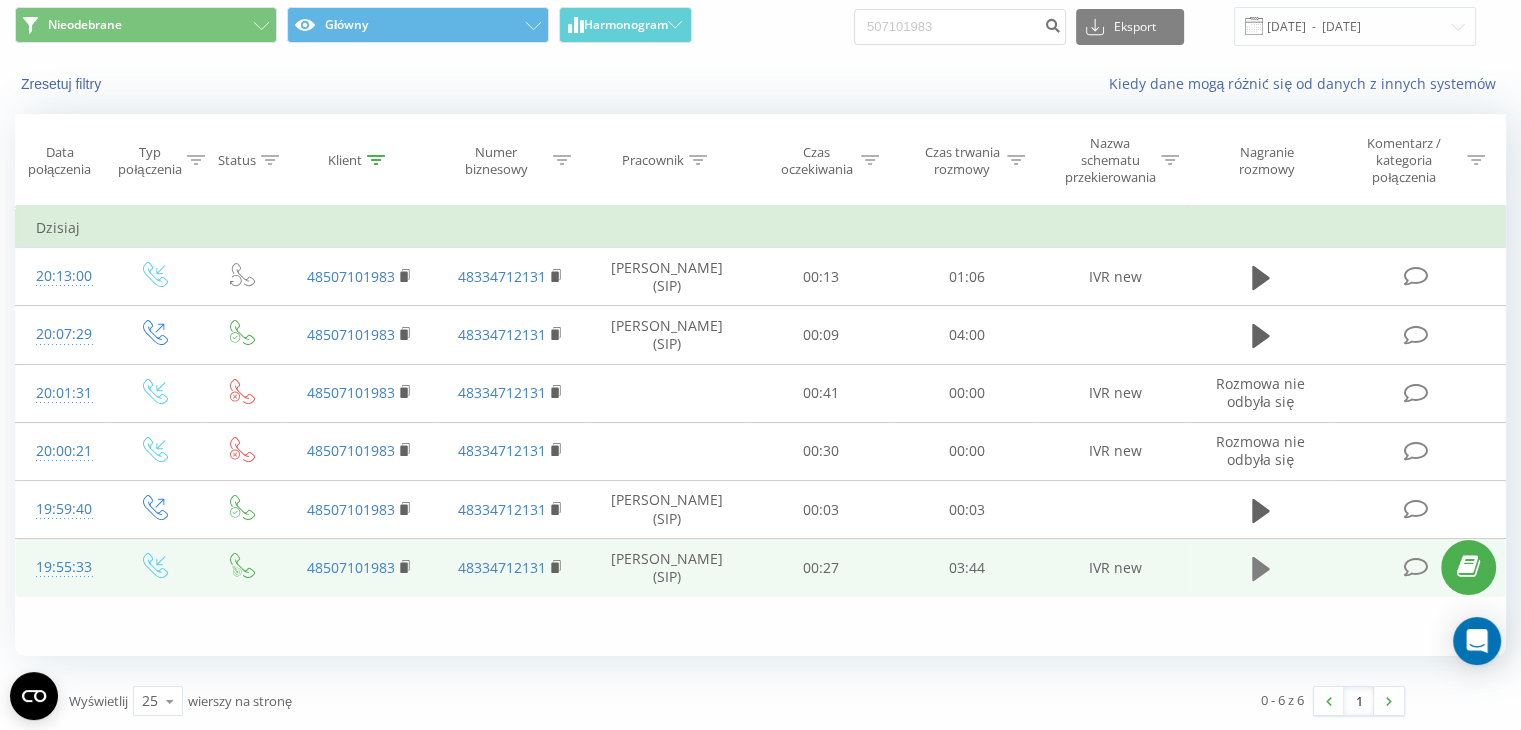 click 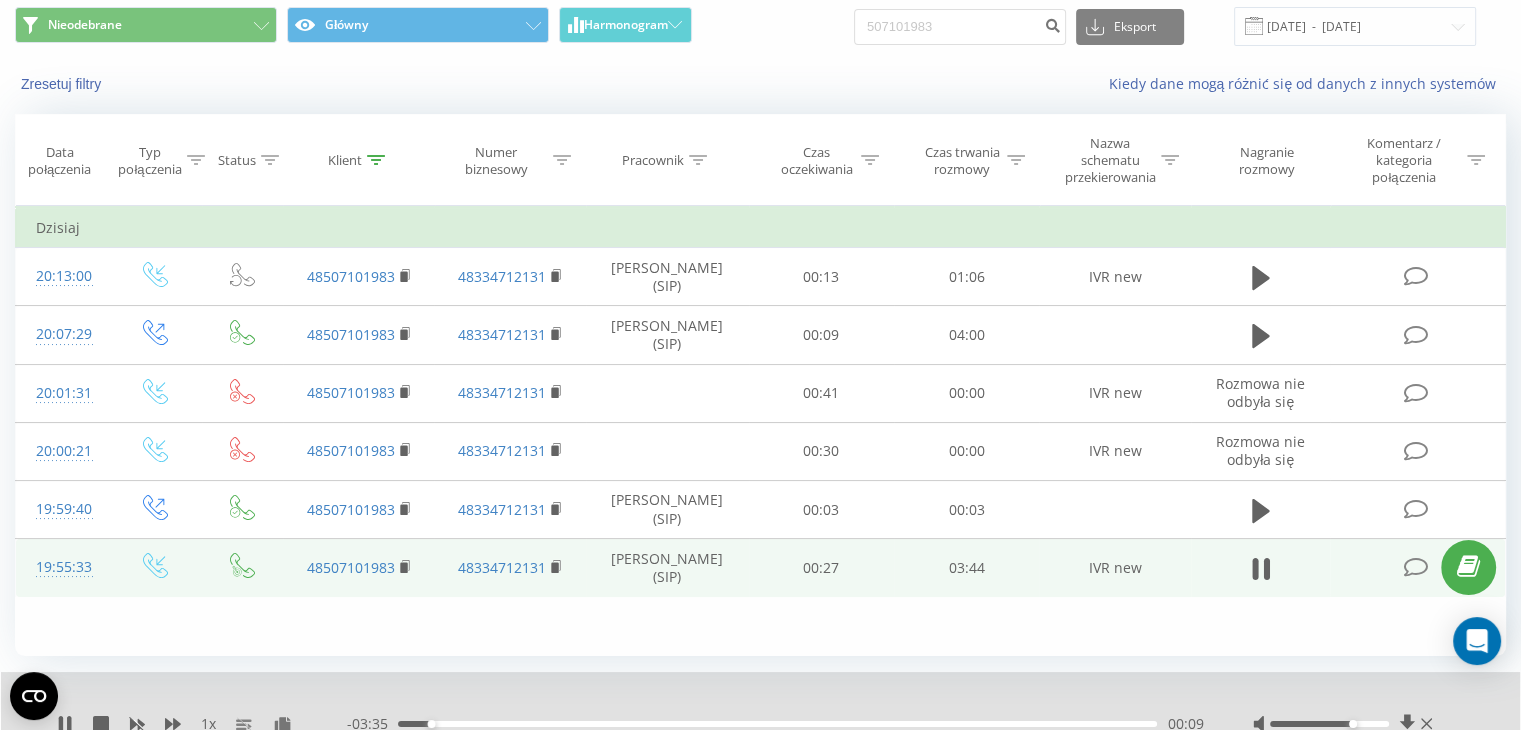 drag, startPoint x: 1319, startPoint y: 721, endPoint x: 1358, endPoint y: 721, distance: 39 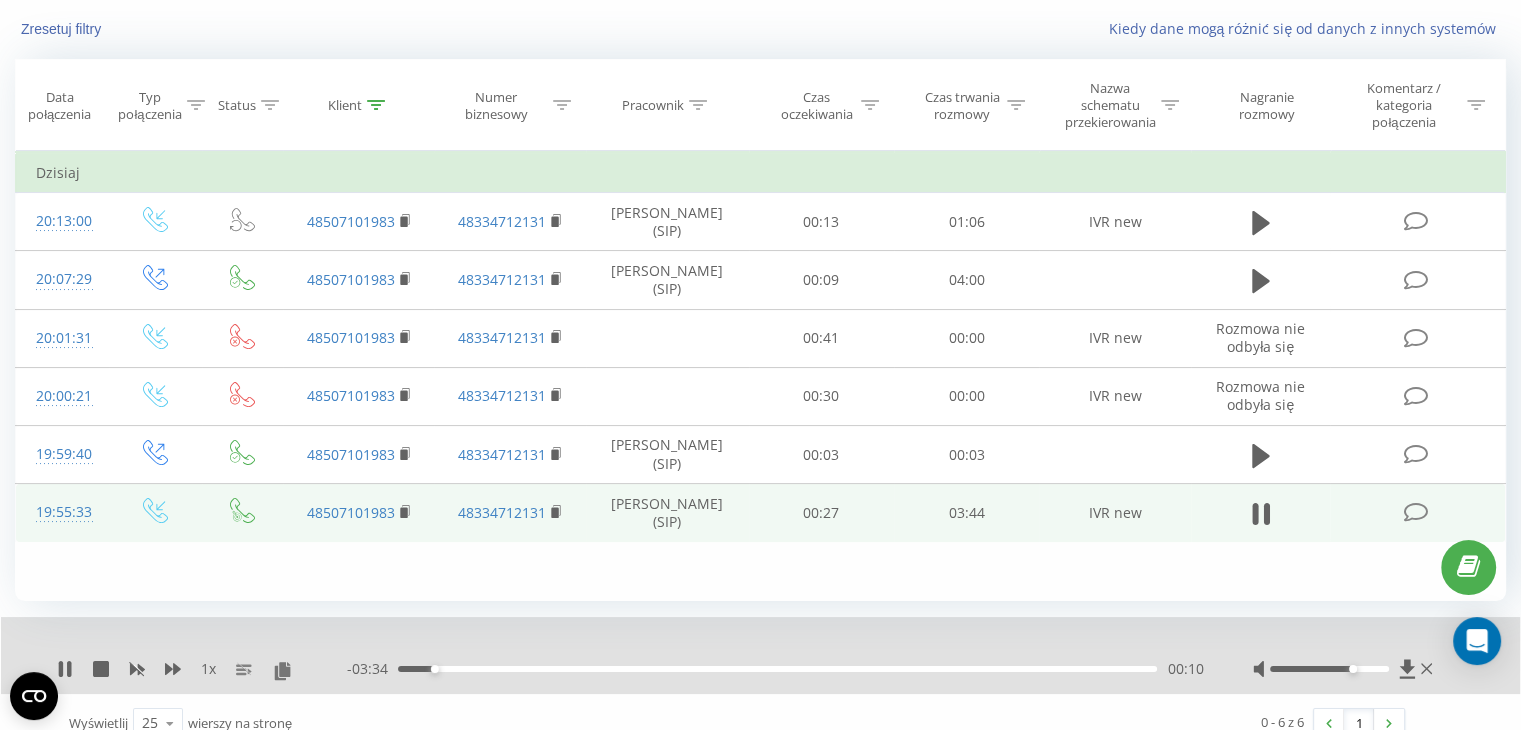 scroll, scrollTop: 145, scrollLeft: 0, axis: vertical 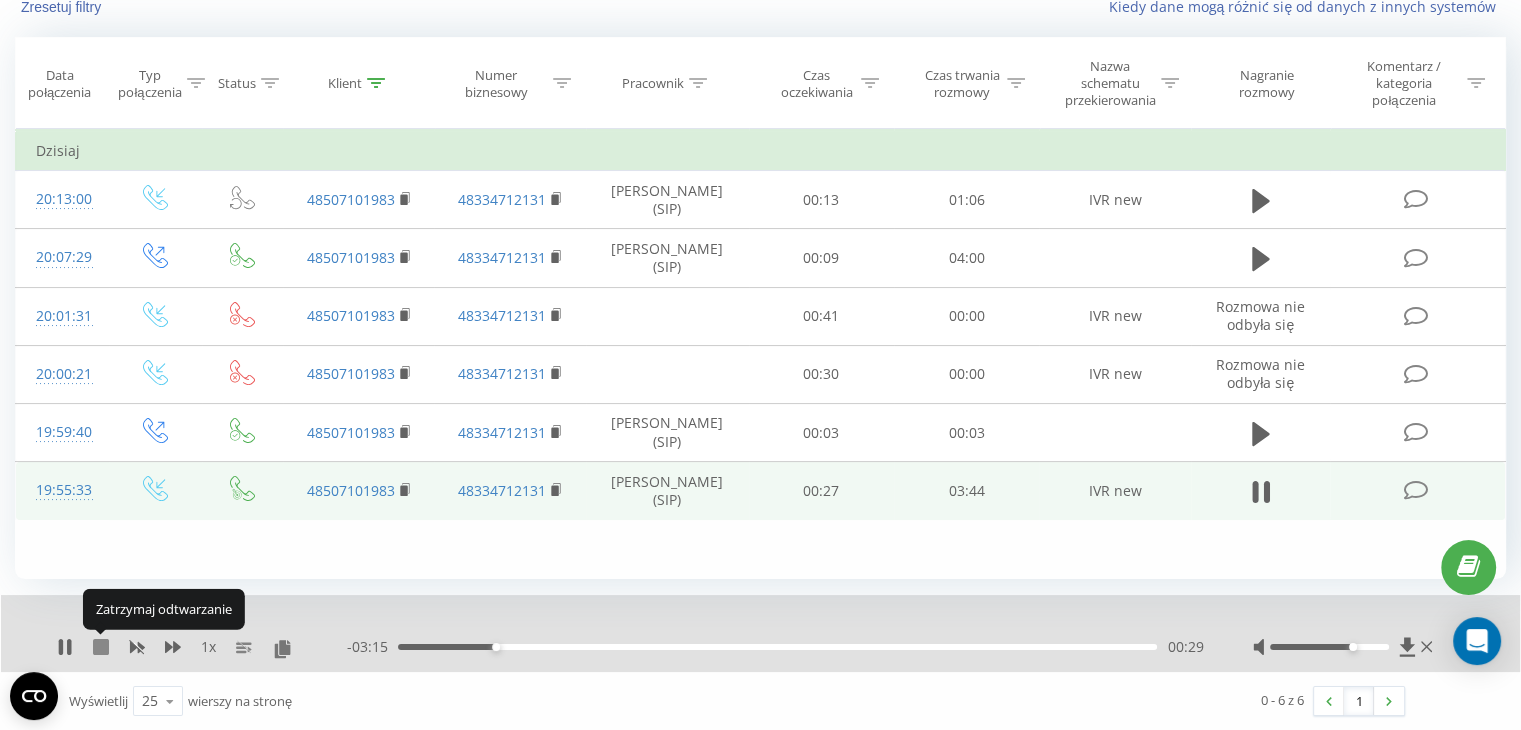 click 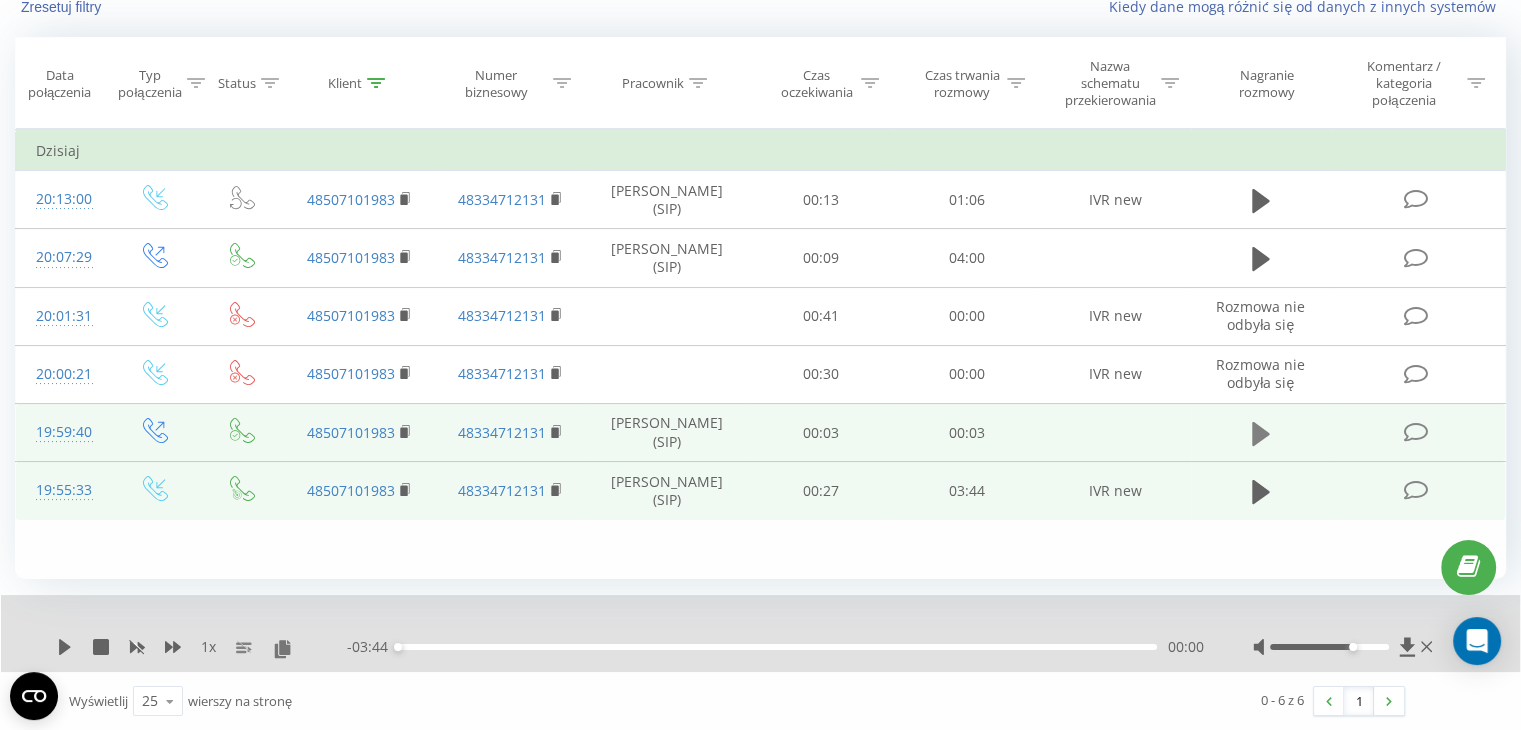 click 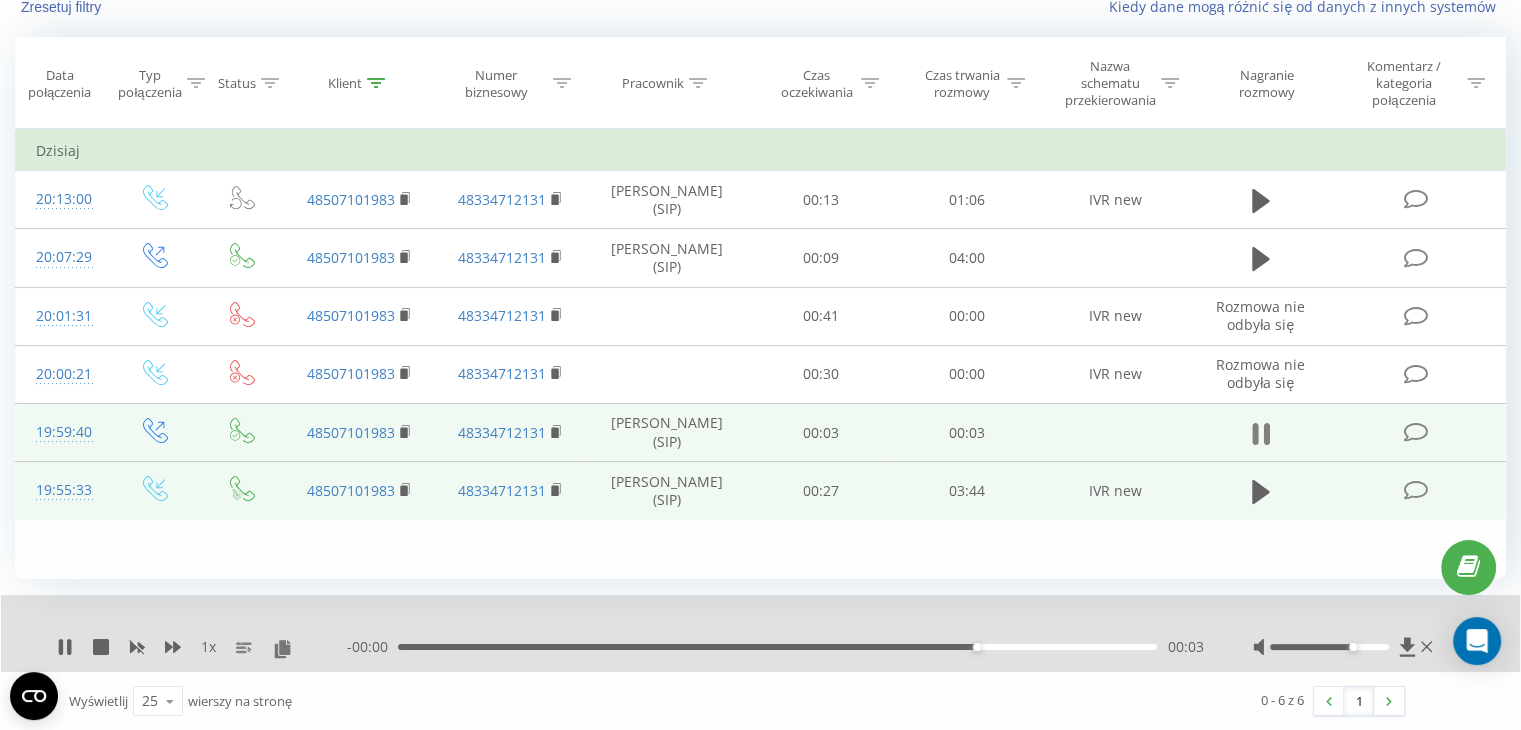 click 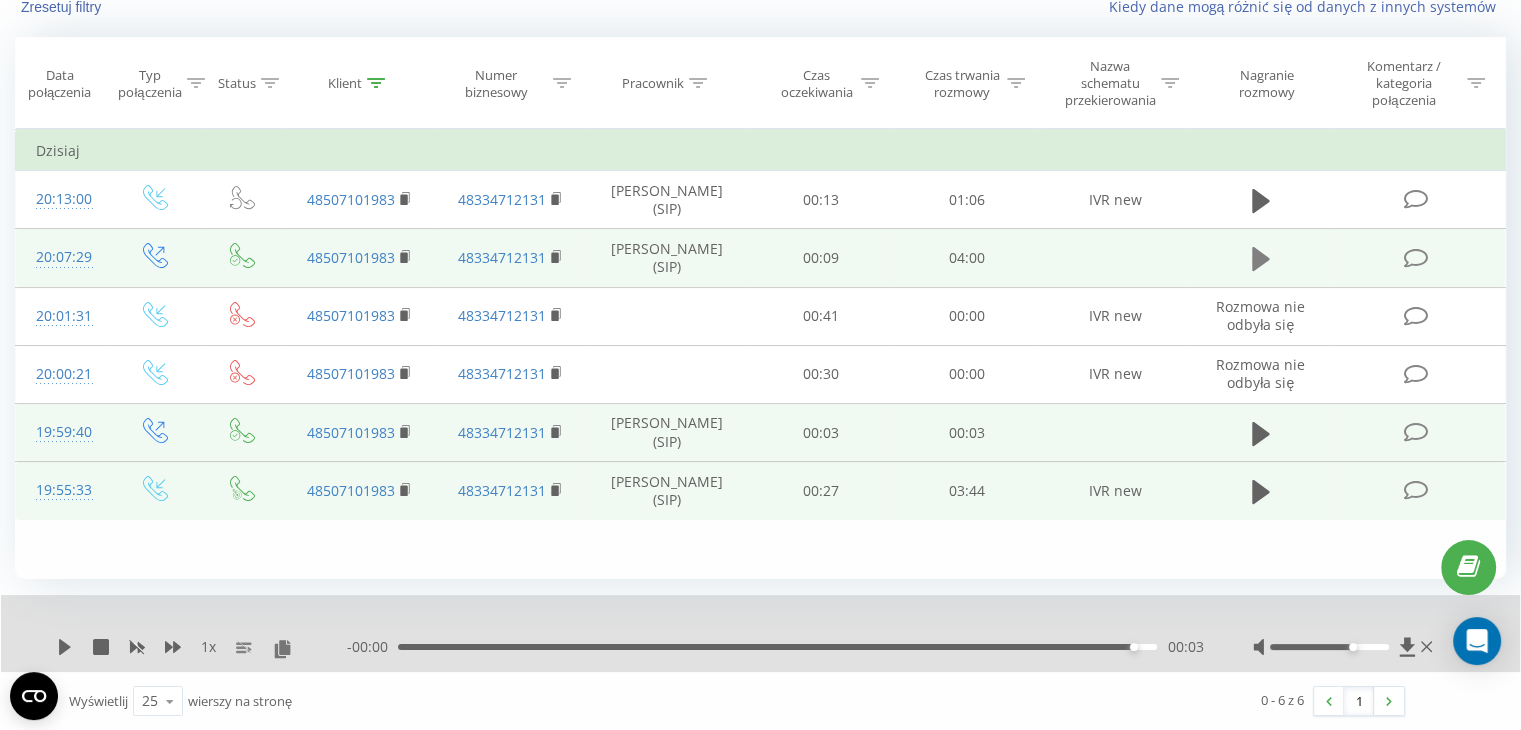 click 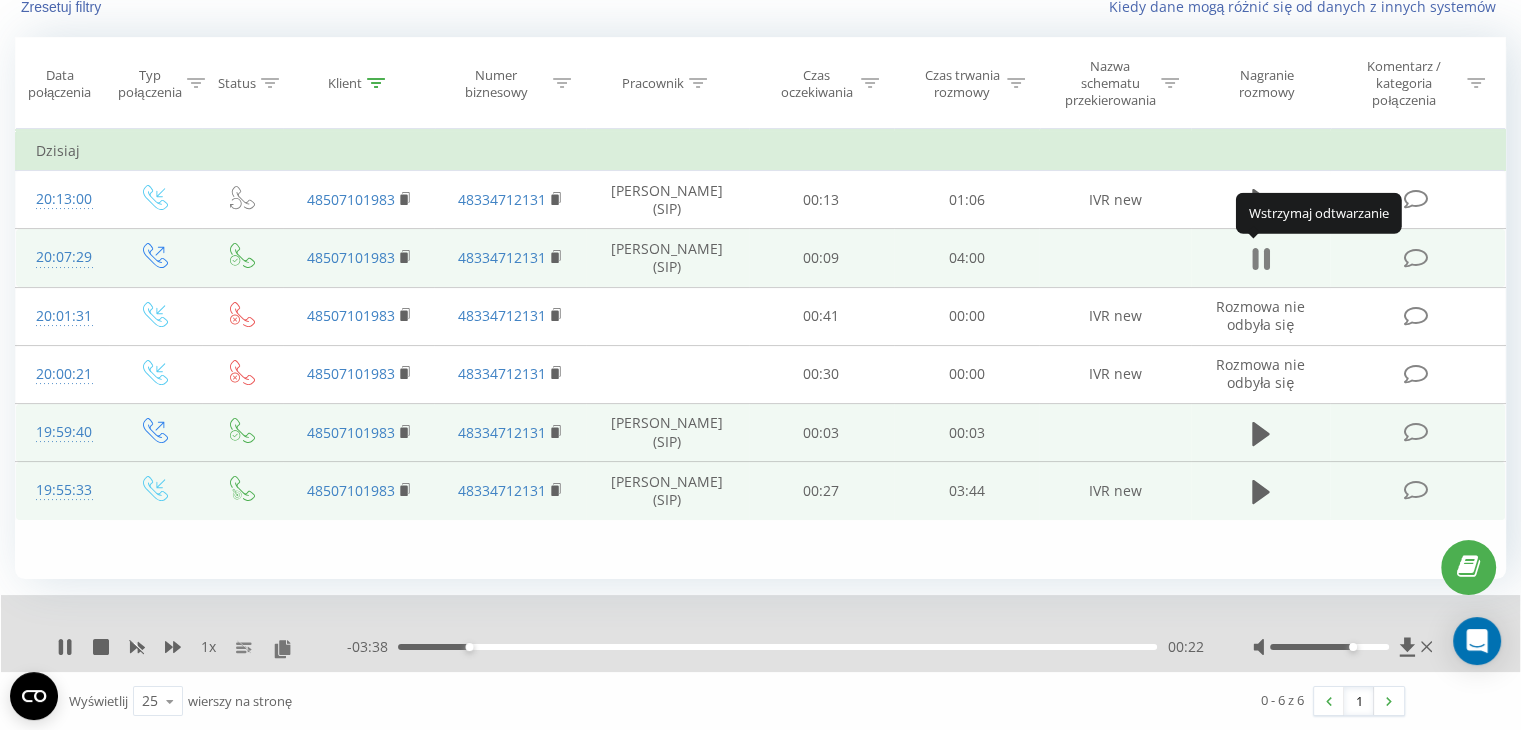 click 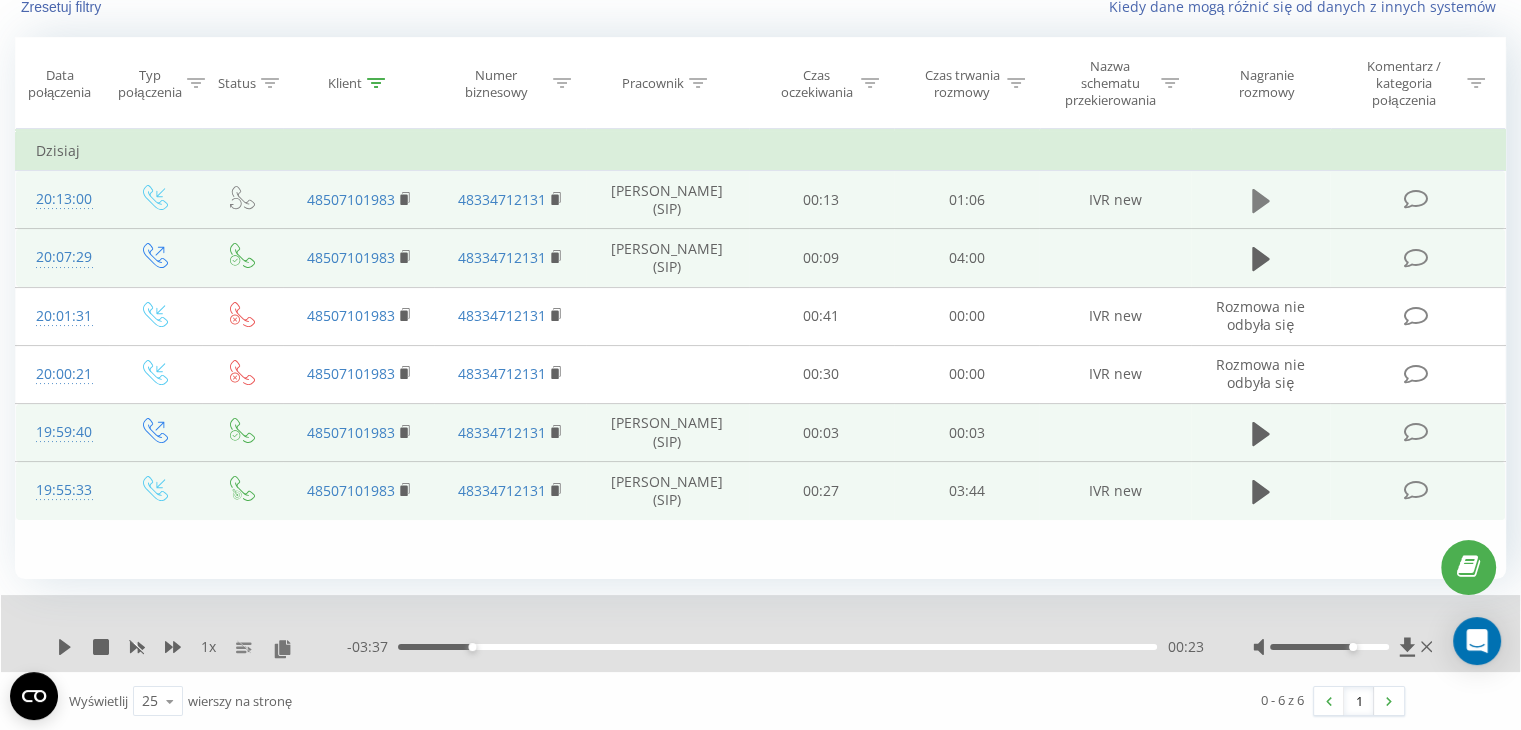 click 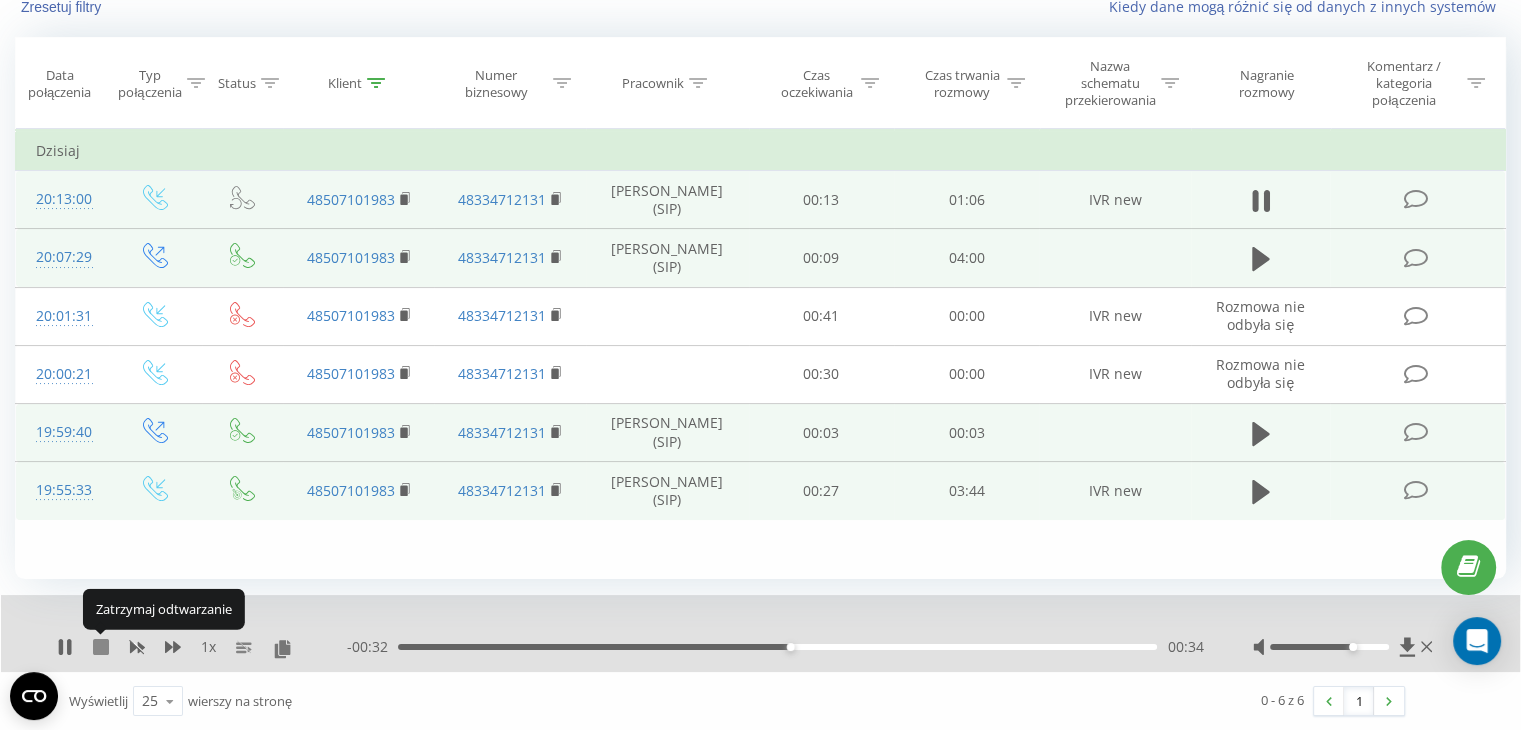 click 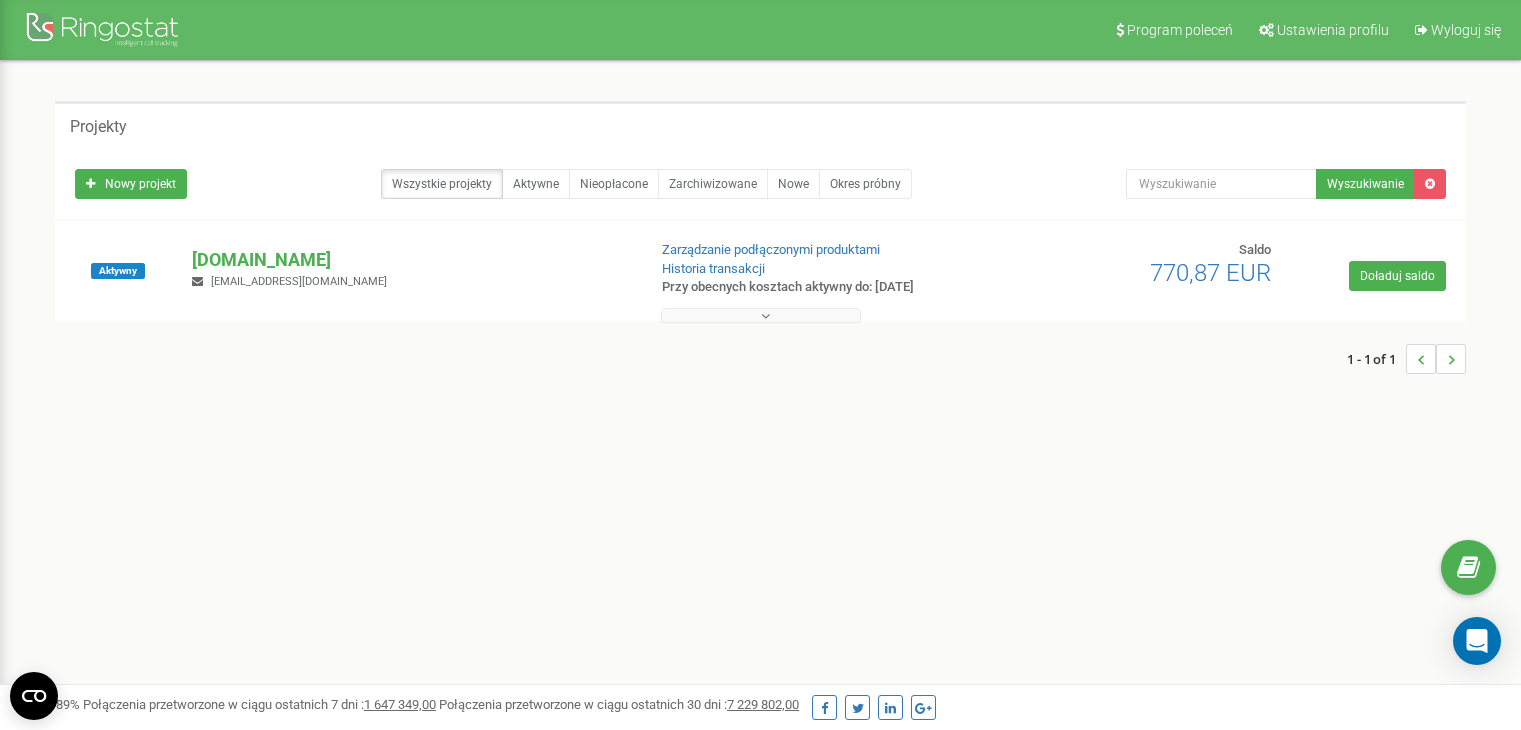 scroll, scrollTop: 0, scrollLeft: 0, axis: both 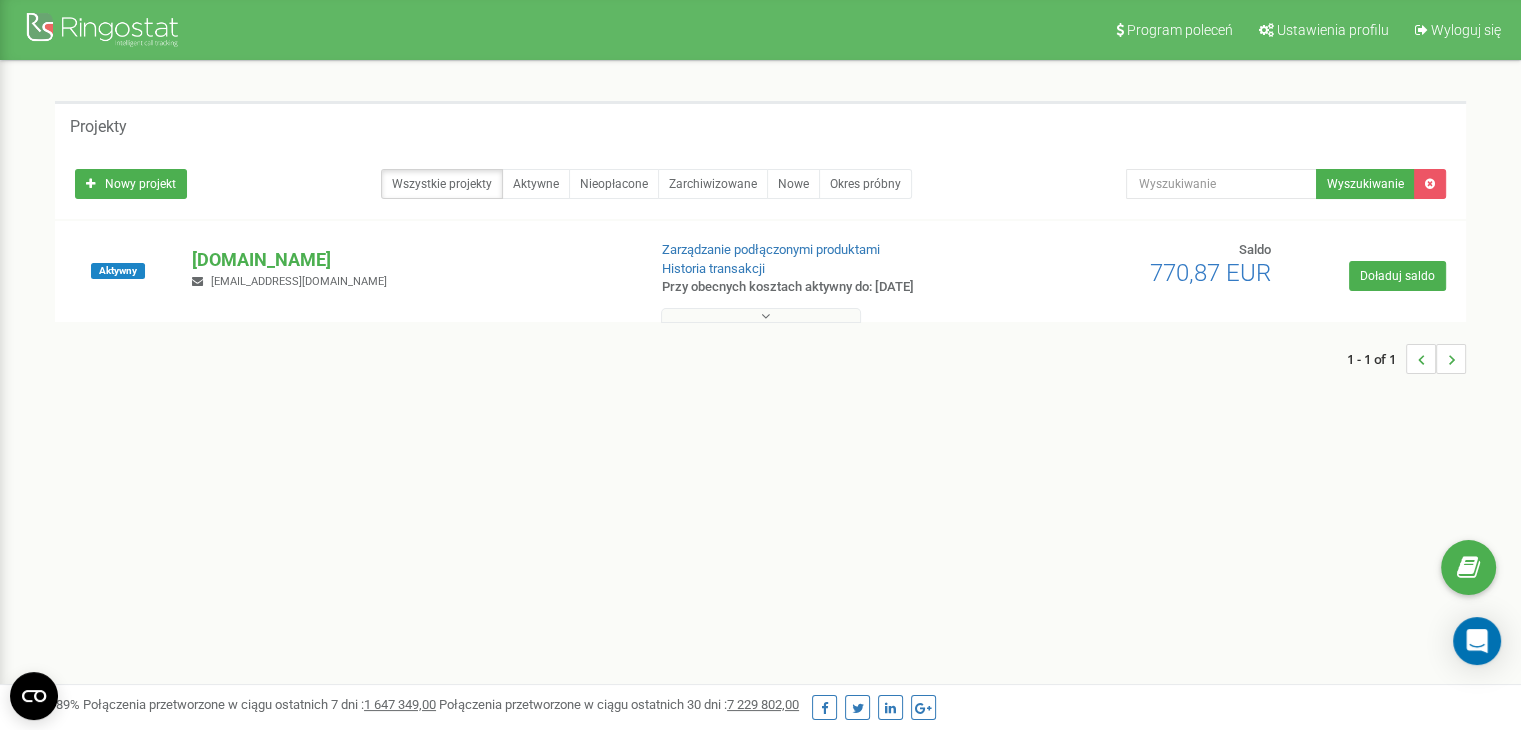 click at bounding box center (761, 315) 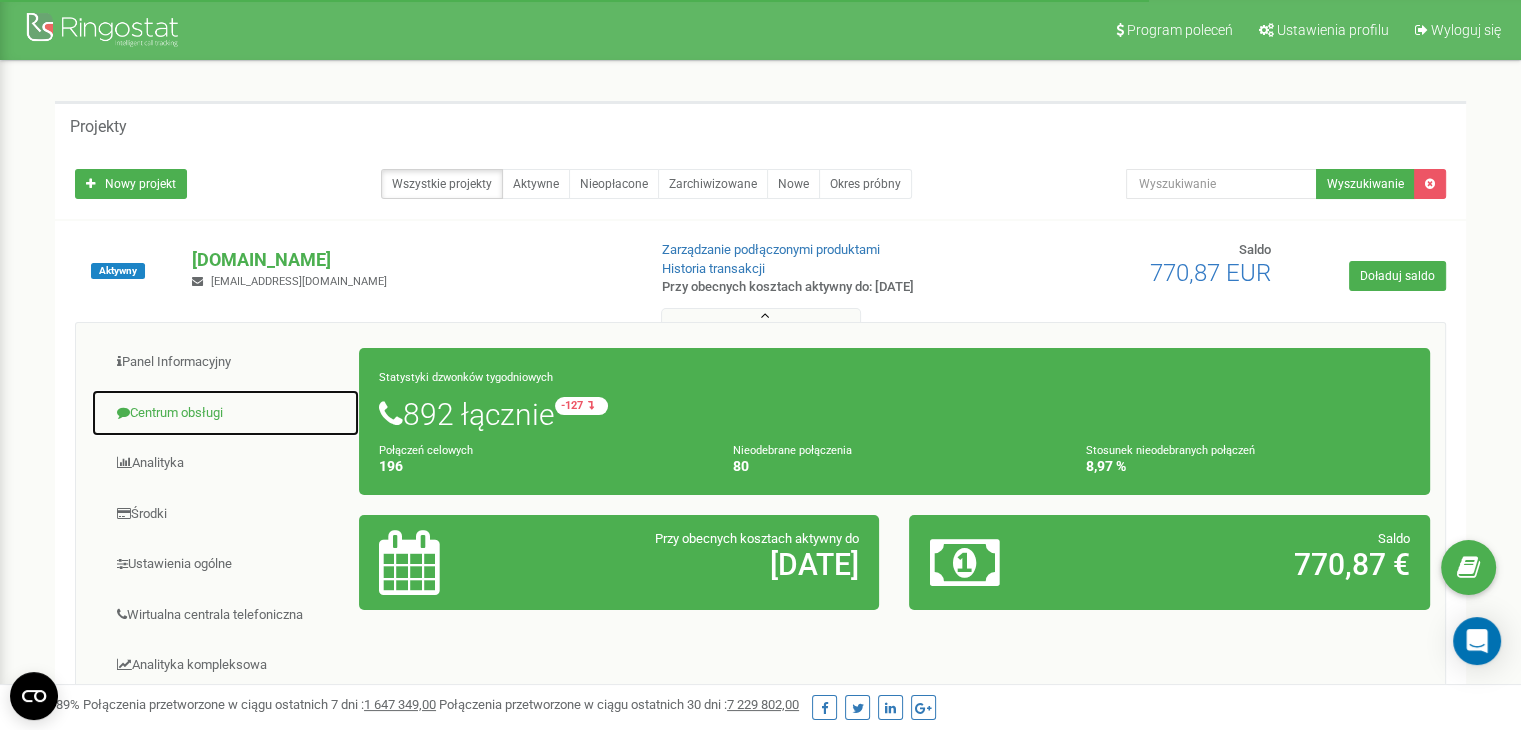 click on "Centrum obsługi" at bounding box center [225, 413] 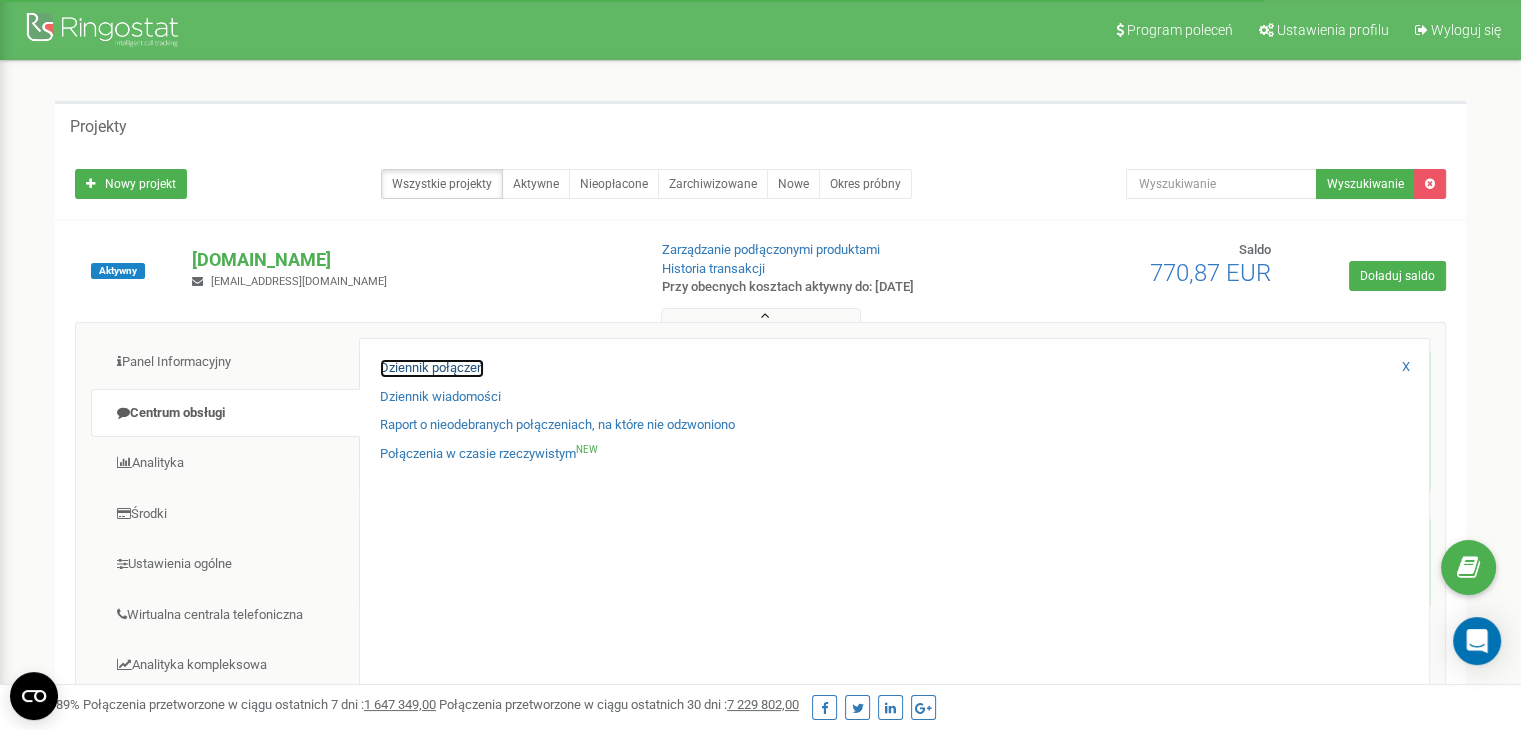 click on "Dziennik połączeń" at bounding box center [432, 368] 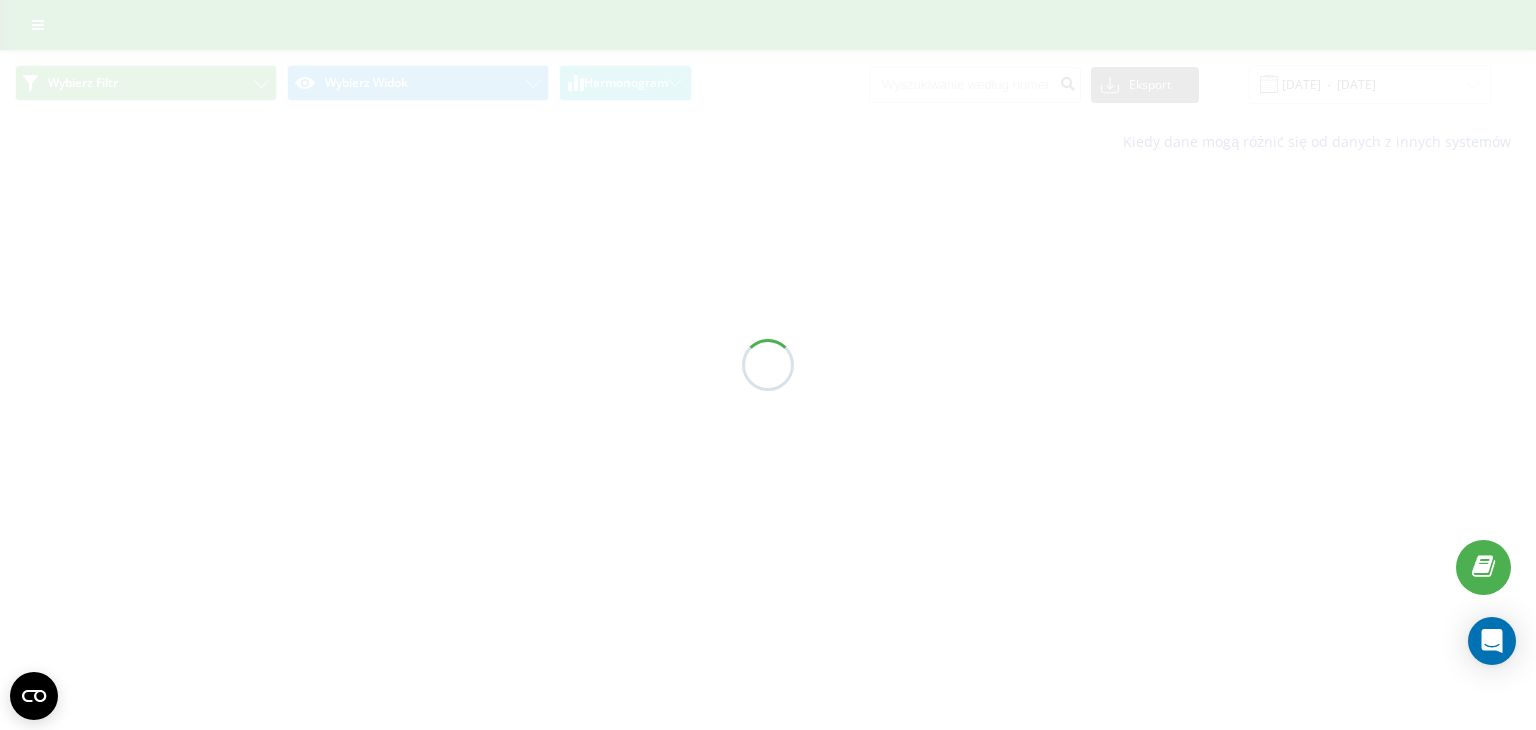 scroll, scrollTop: 0, scrollLeft: 0, axis: both 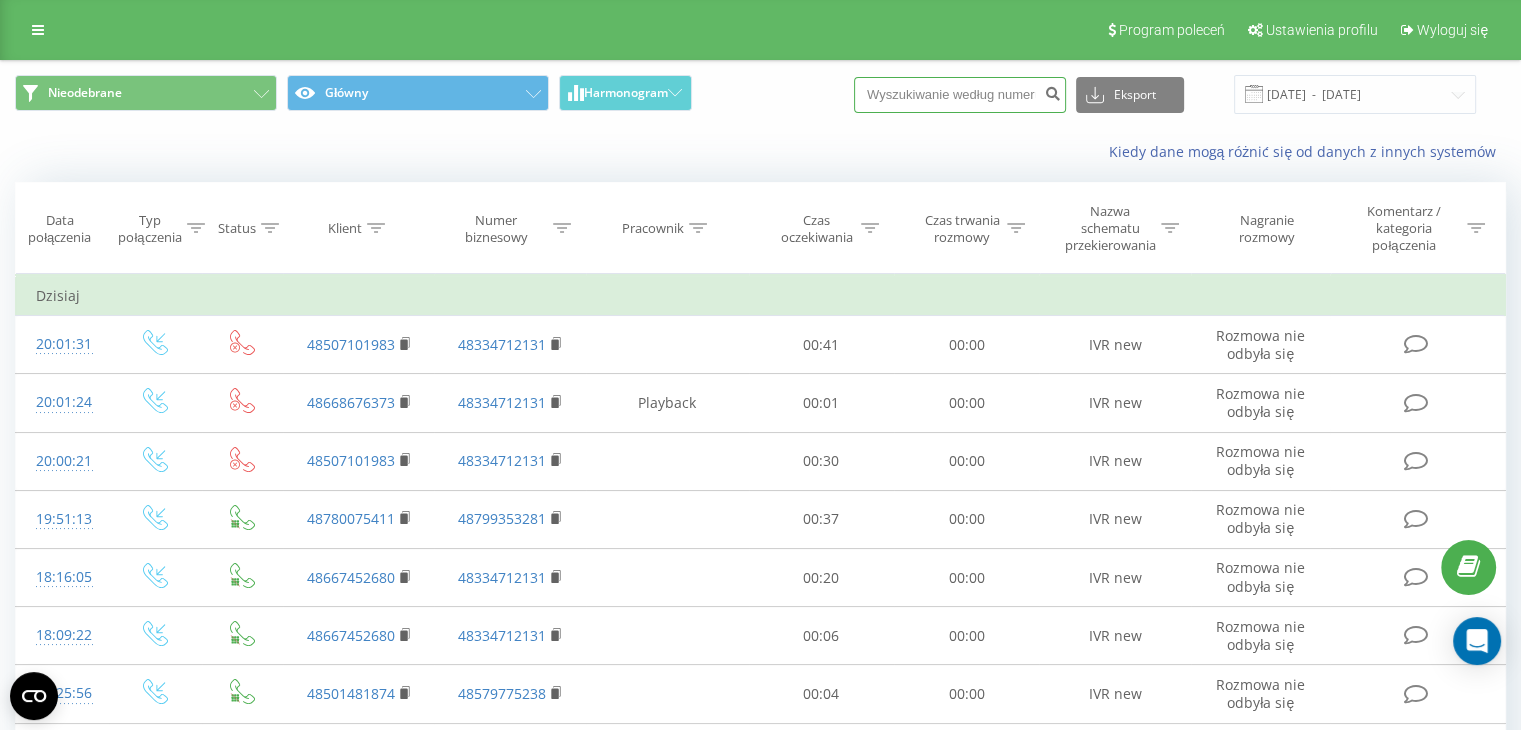click at bounding box center (960, 95) 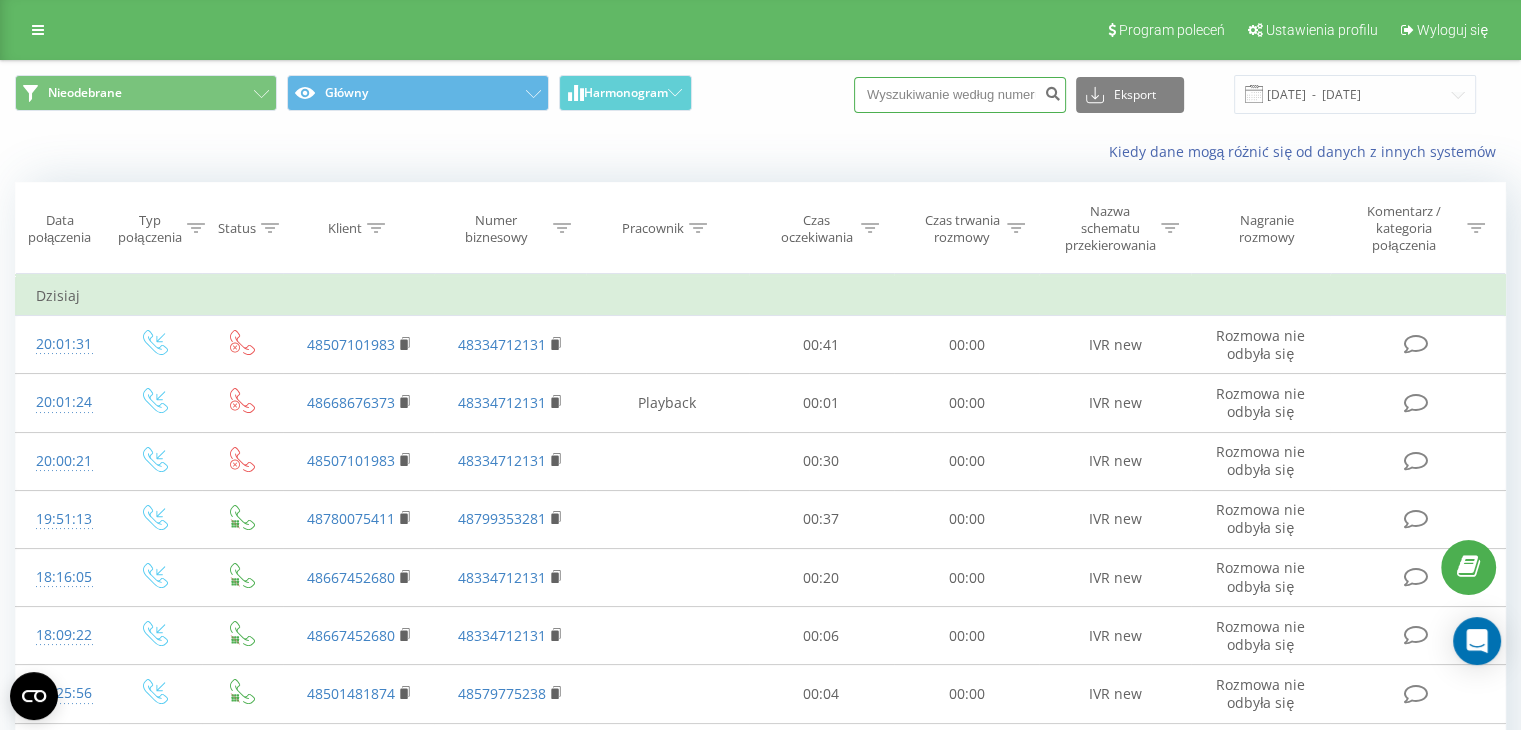 paste on "535190667" 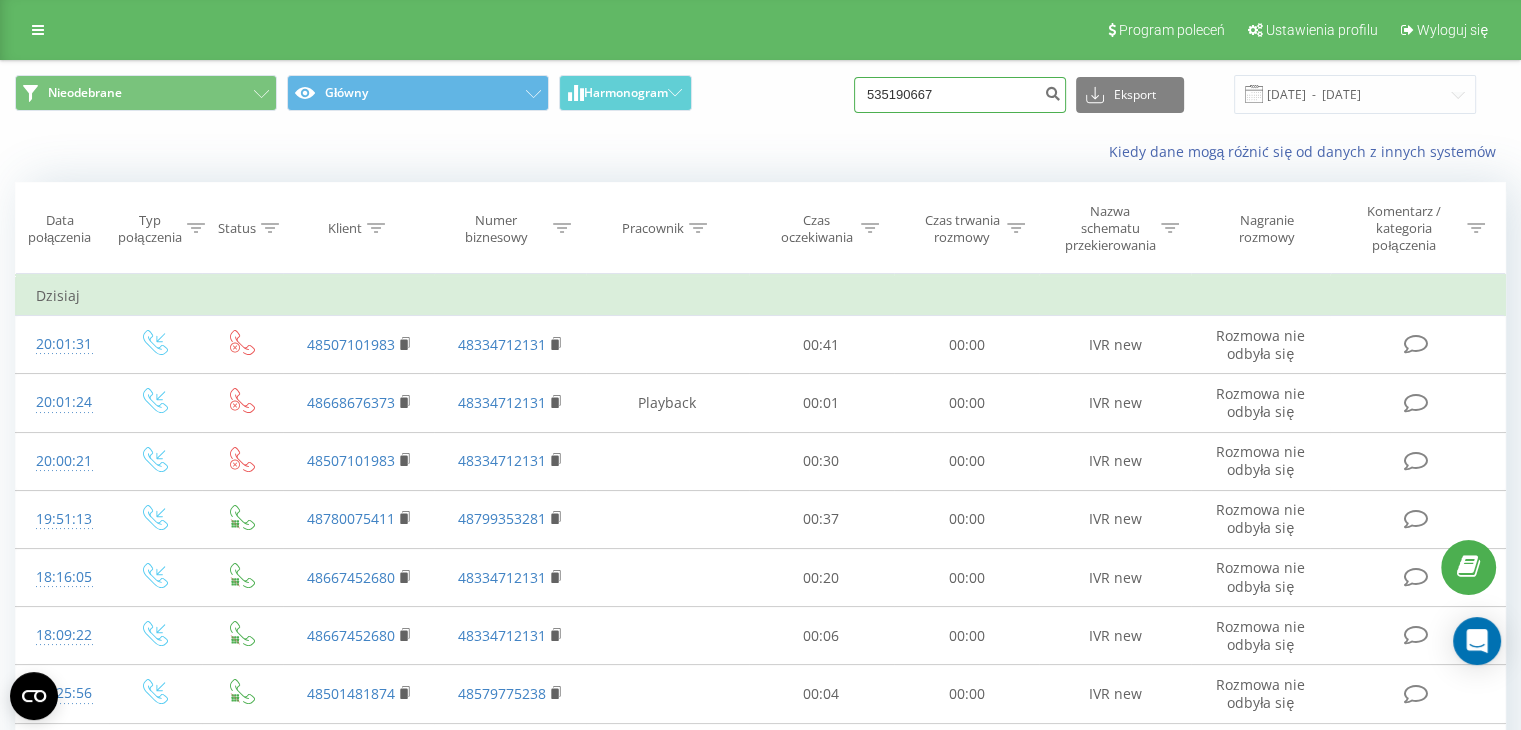 click on "535190667" at bounding box center [960, 95] 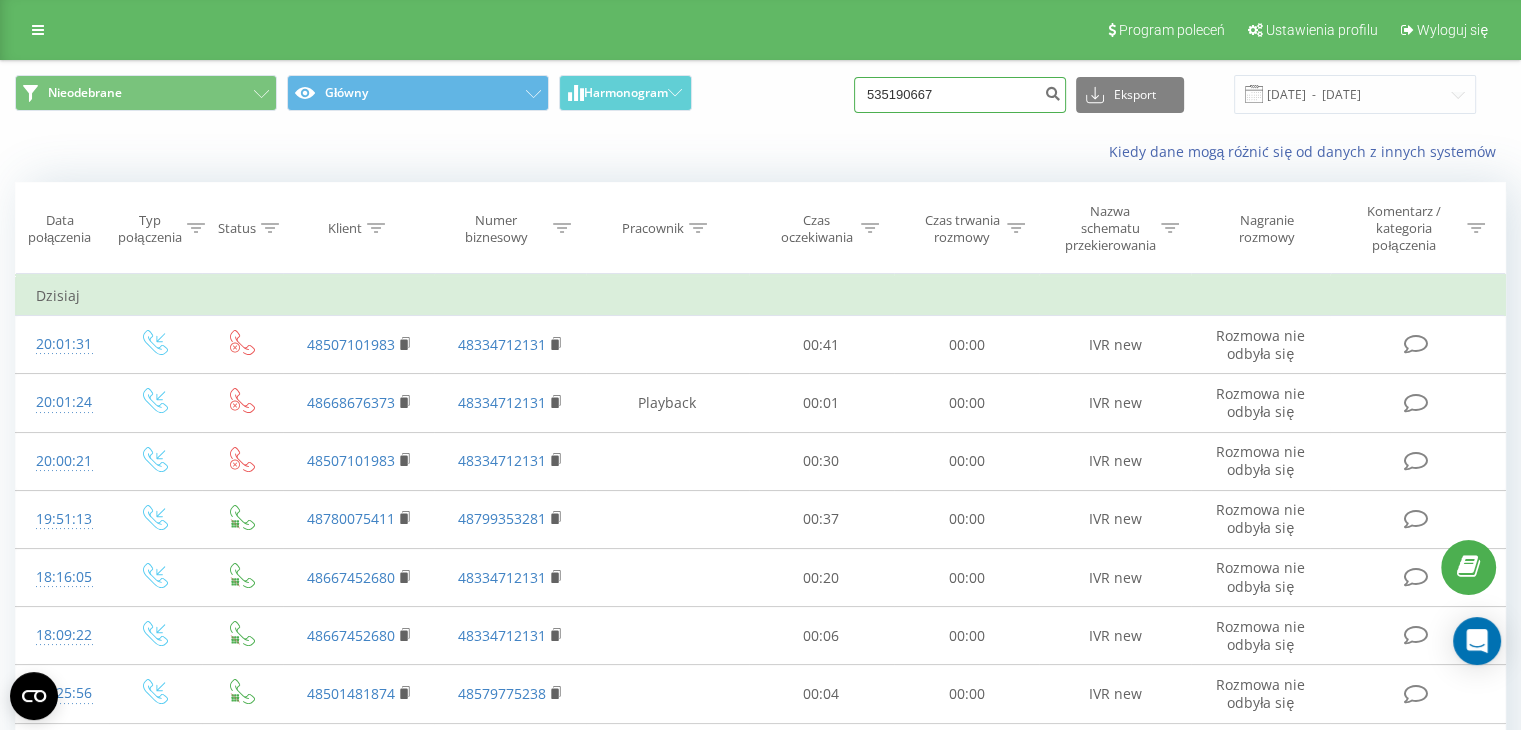 type on "535190667" 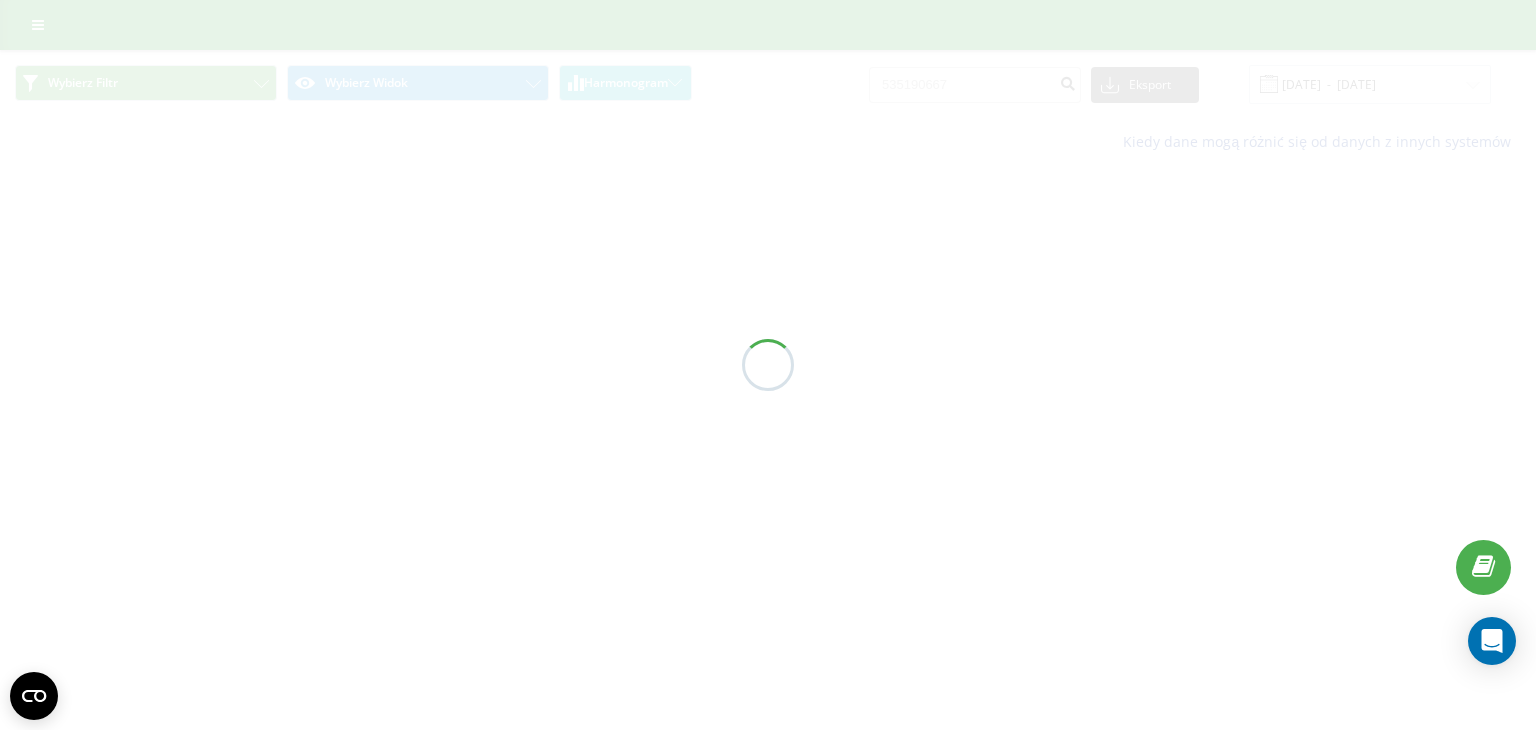 scroll, scrollTop: 0, scrollLeft: 0, axis: both 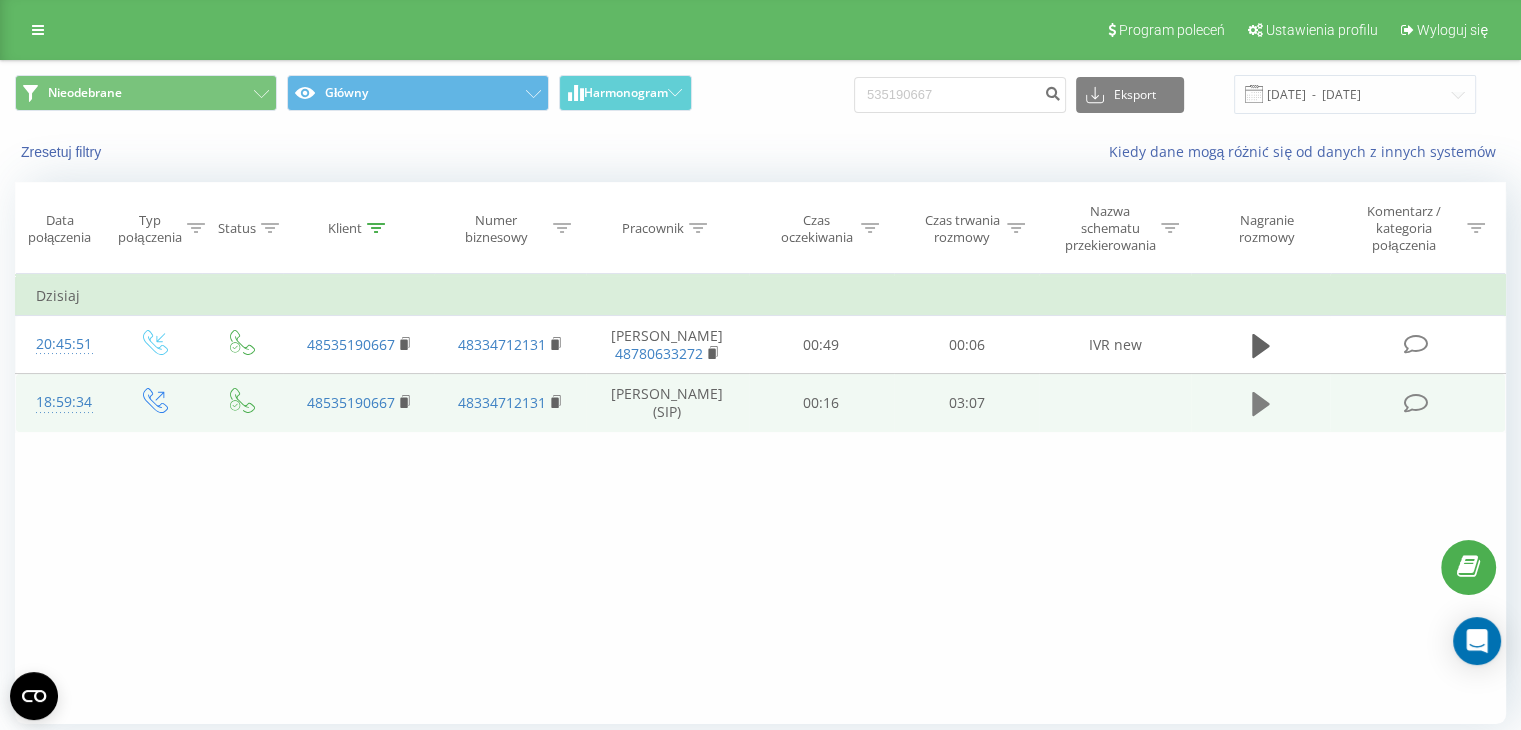 click 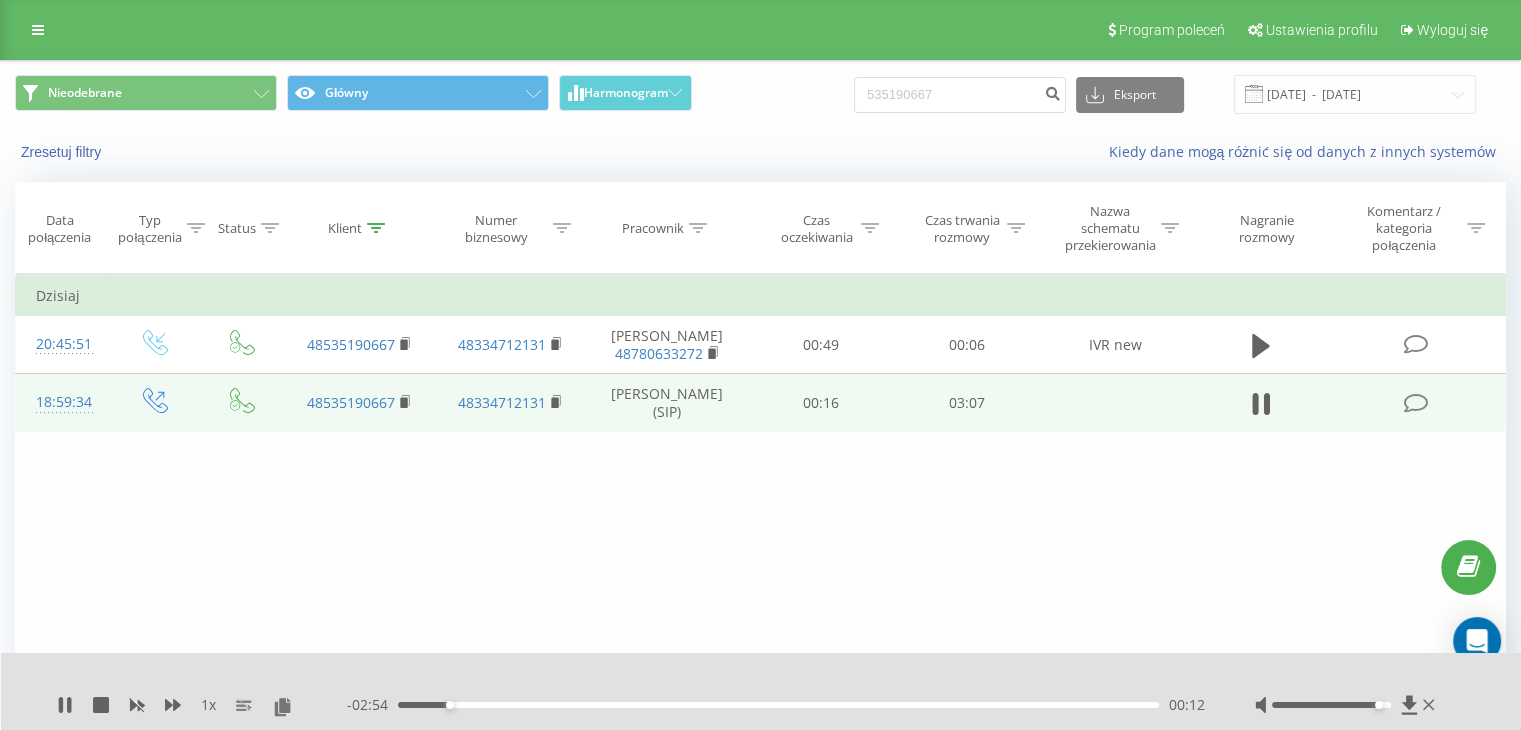 drag, startPoint x: 1320, startPoint y: 701, endPoint x: 1380, endPoint y: 710, distance: 60.671246 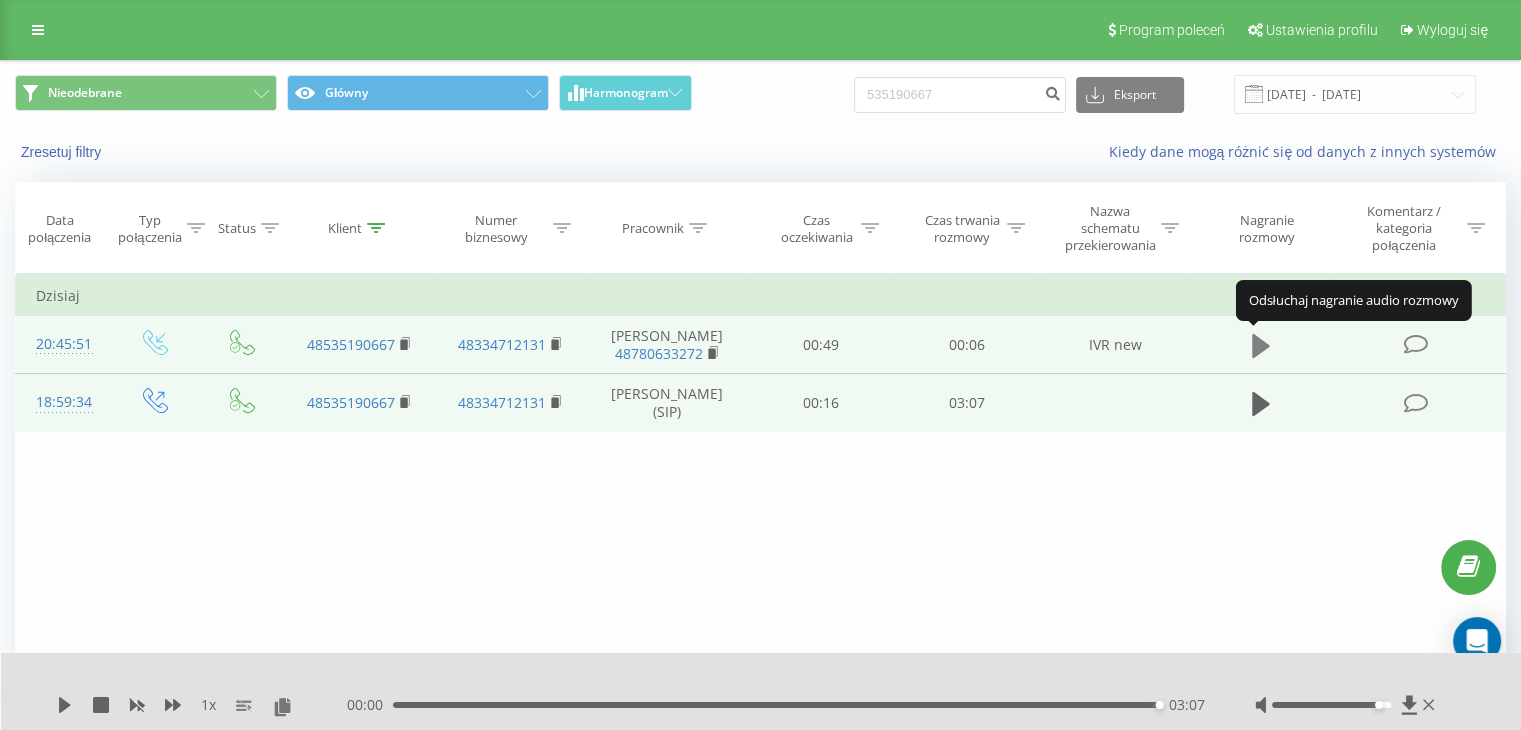 click at bounding box center (1261, 346) 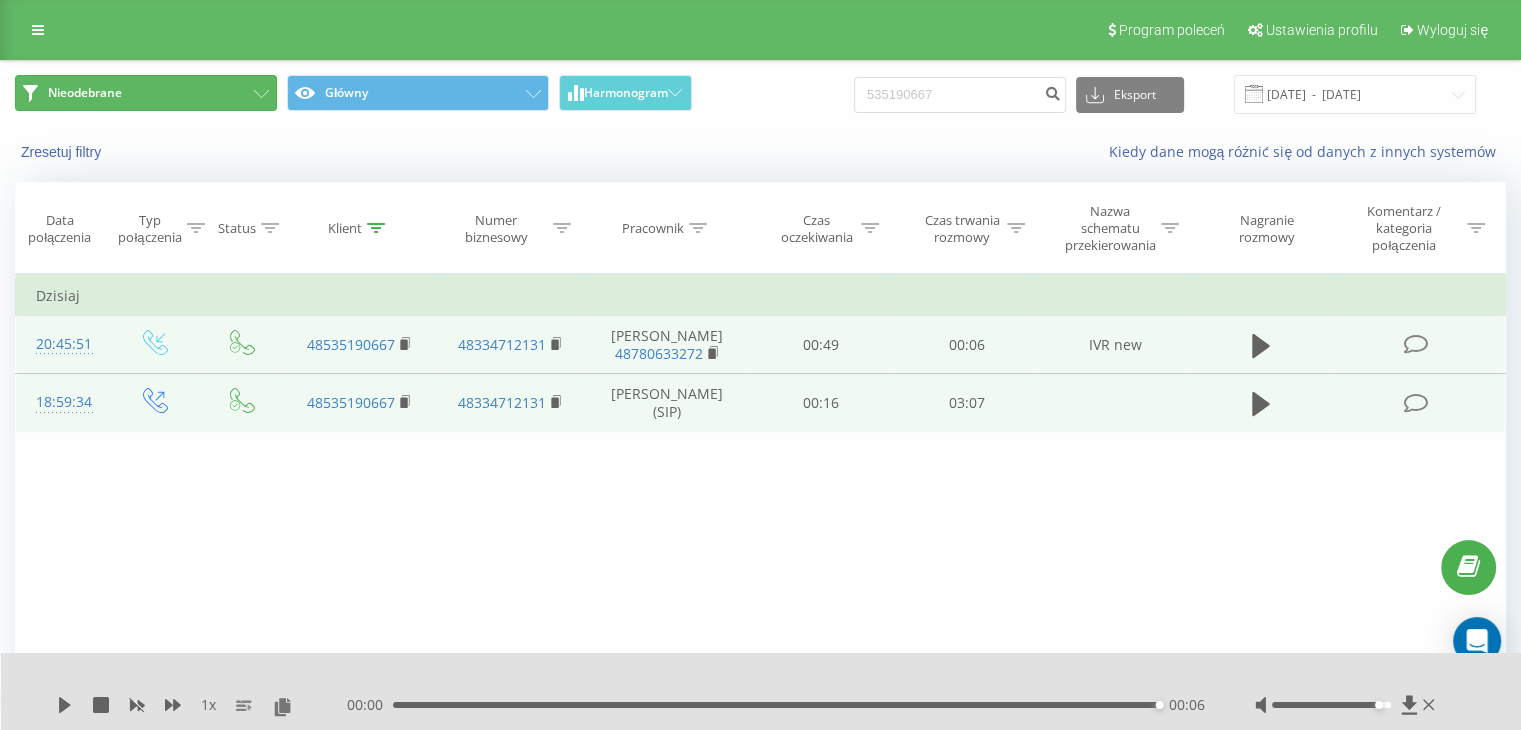 click 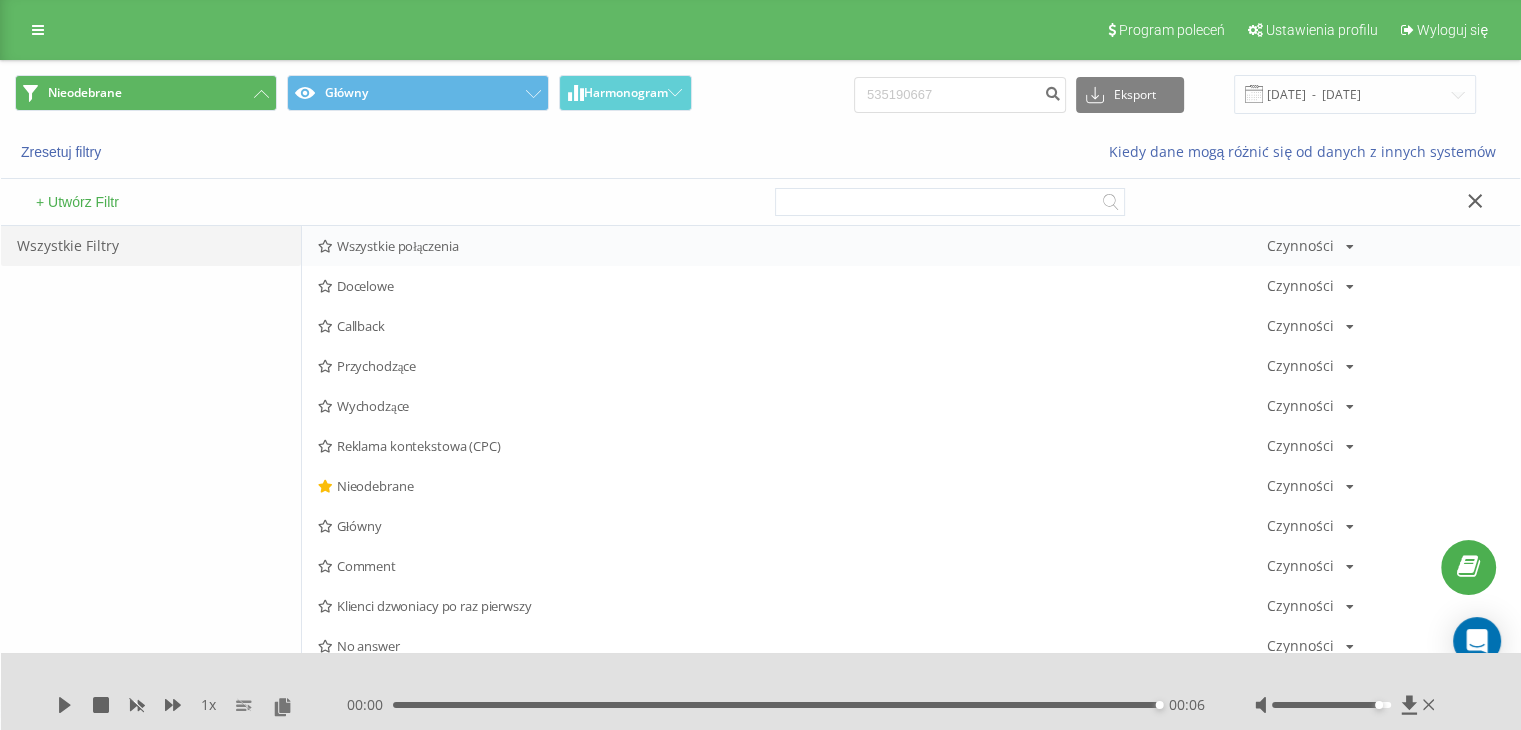 click on "Wszystkie połączenia" at bounding box center (792, 246) 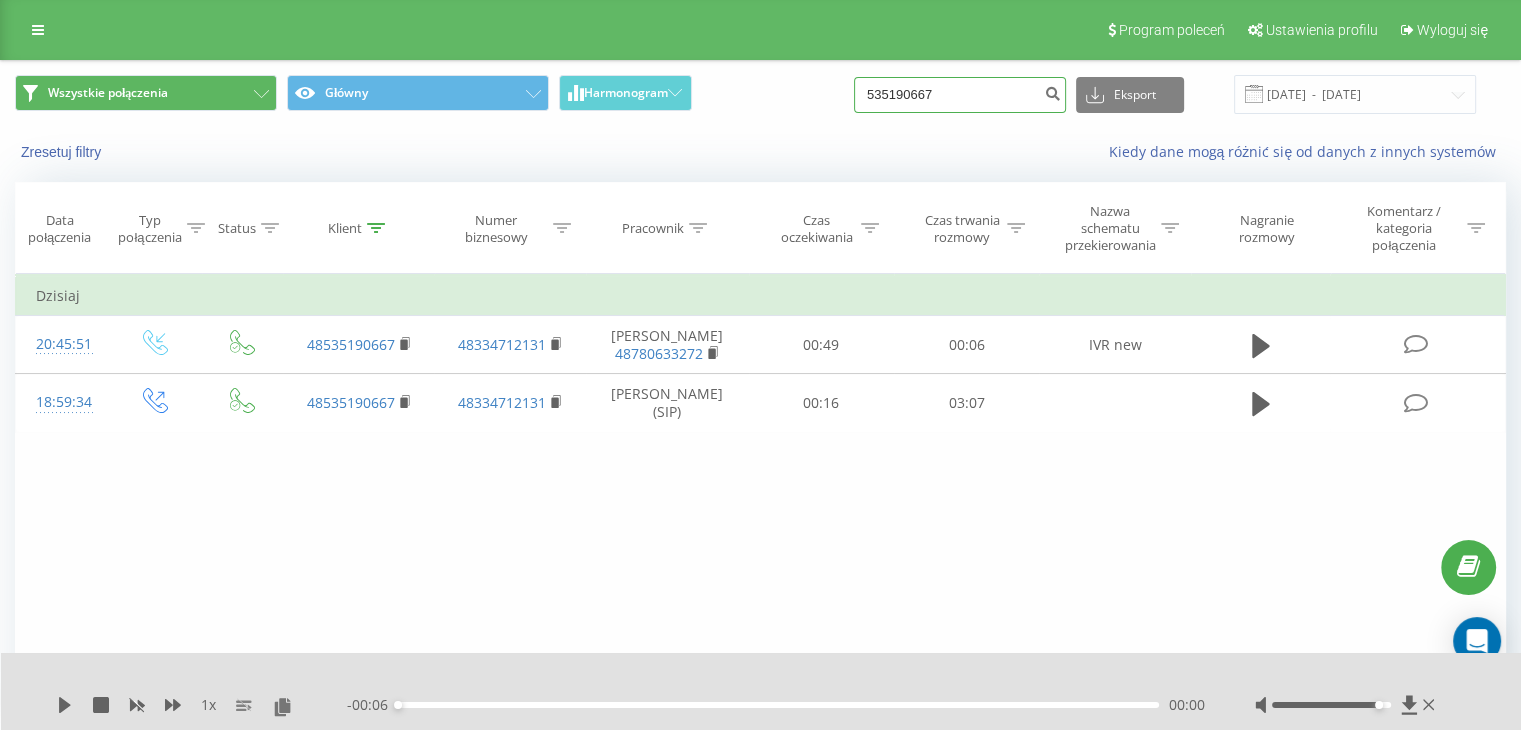 click on "535190667" at bounding box center [960, 95] 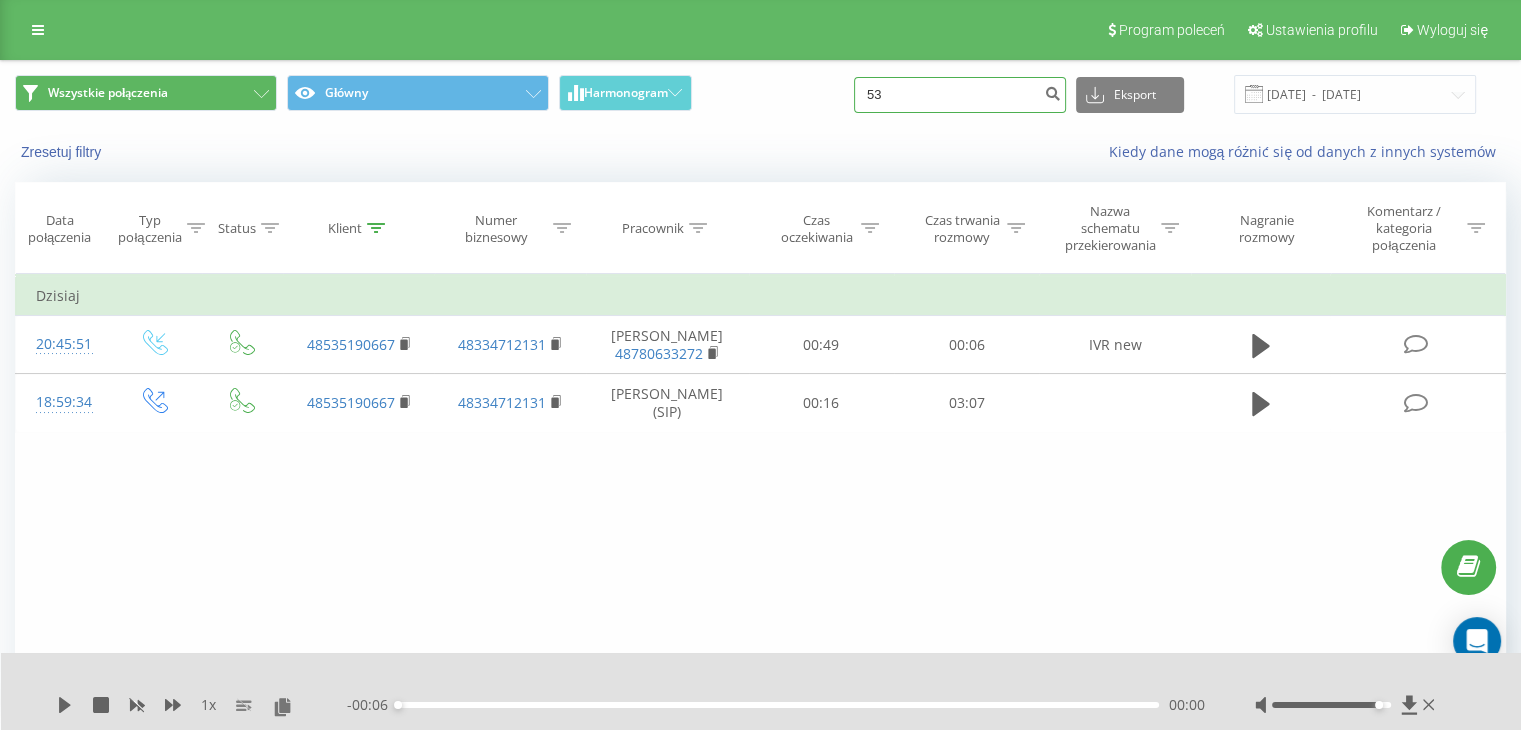 type on "5" 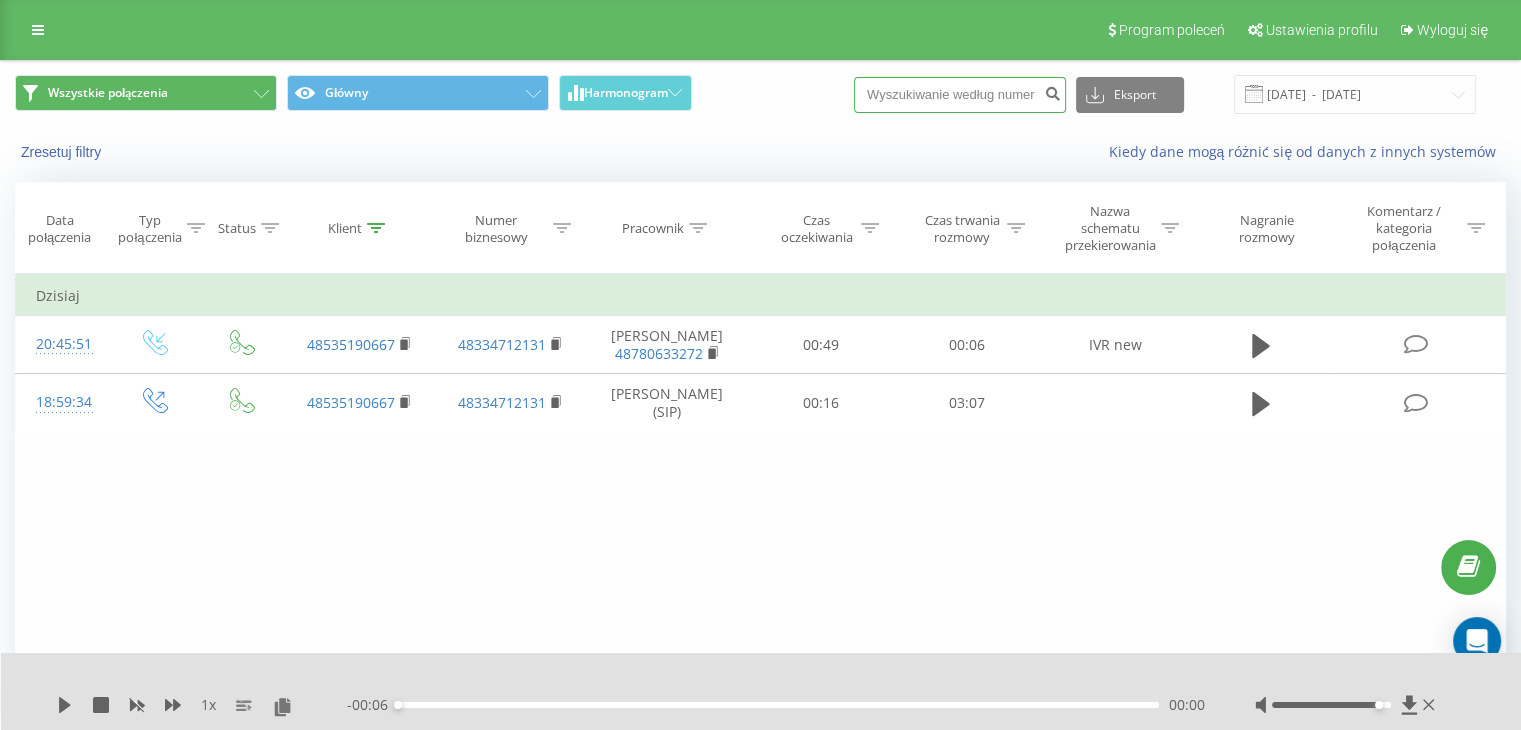 type 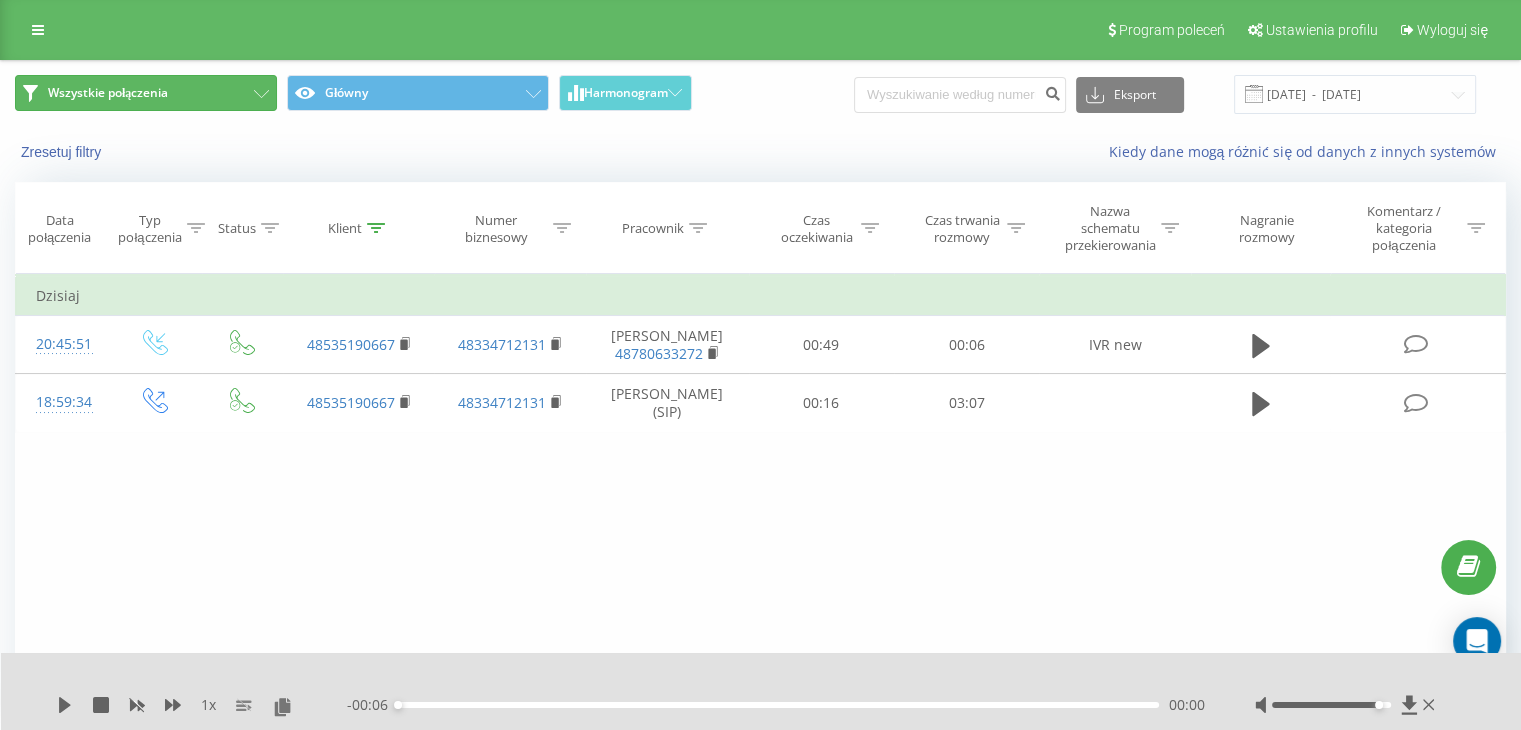click 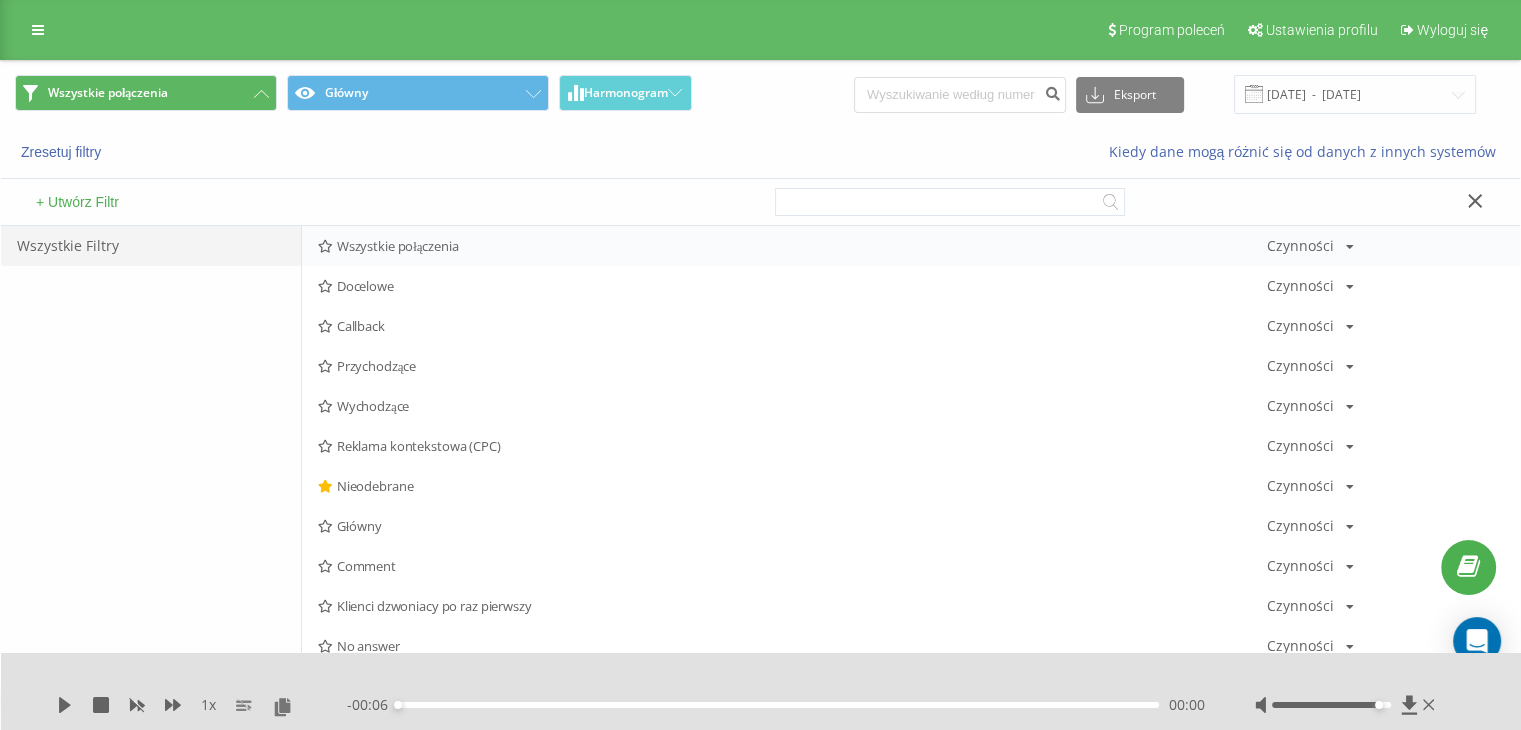 click on "Wszystkie połączenia" at bounding box center (792, 246) 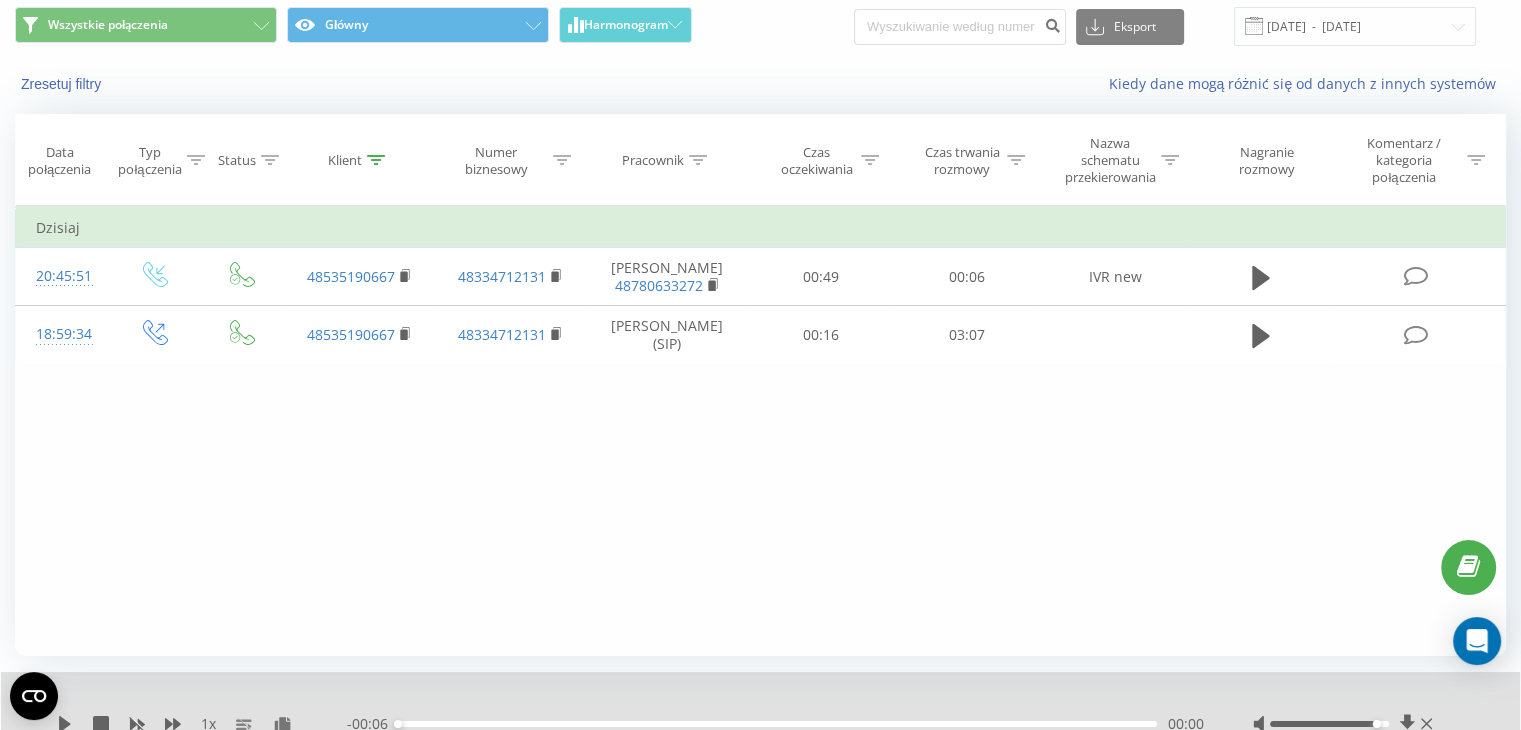 scroll, scrollTop: 0, scrollLeft: 0, axis: both 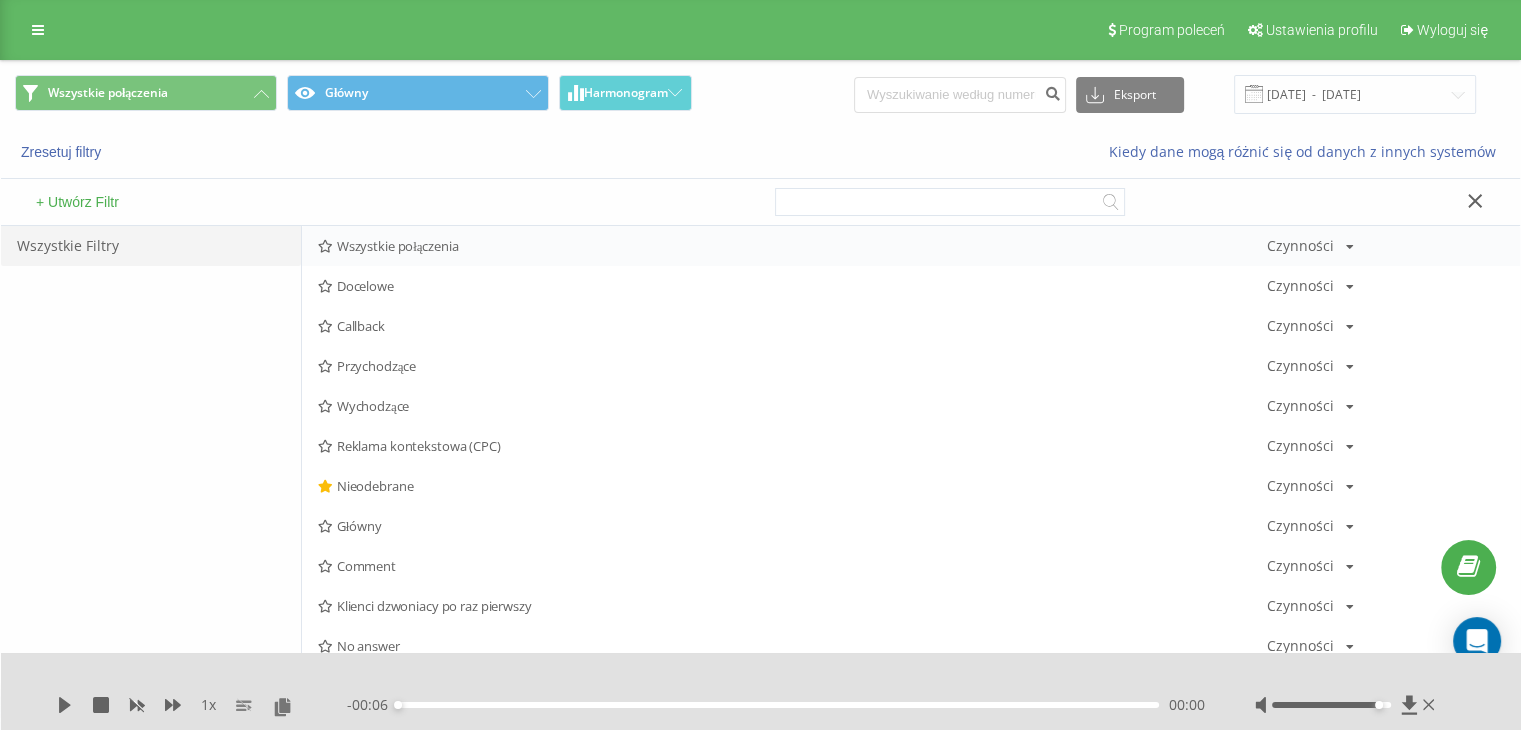 click on "Wszystkie połączenia" at bounding box center [792, 246] 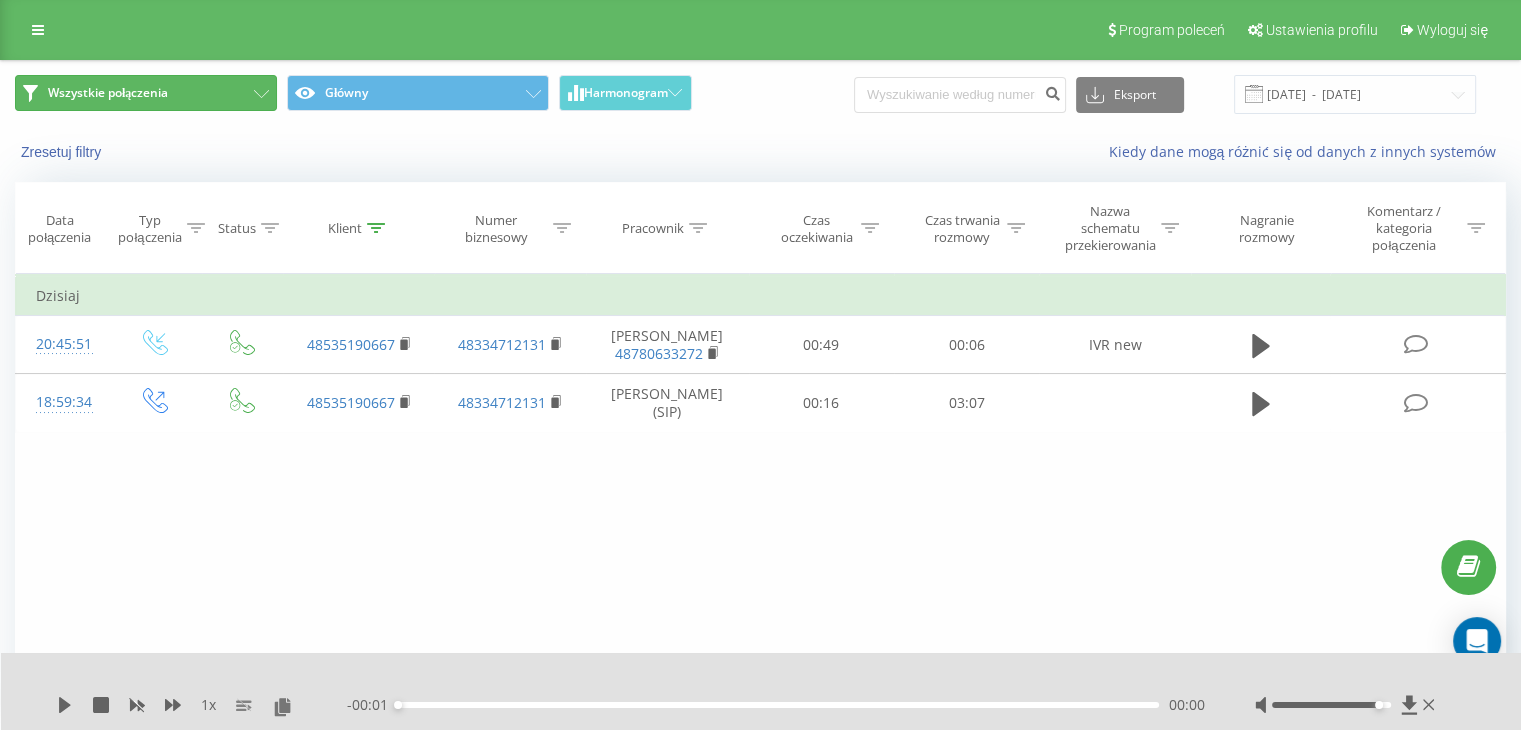 click on "Wszystkie połączenia" at bounding box center (146, 93) 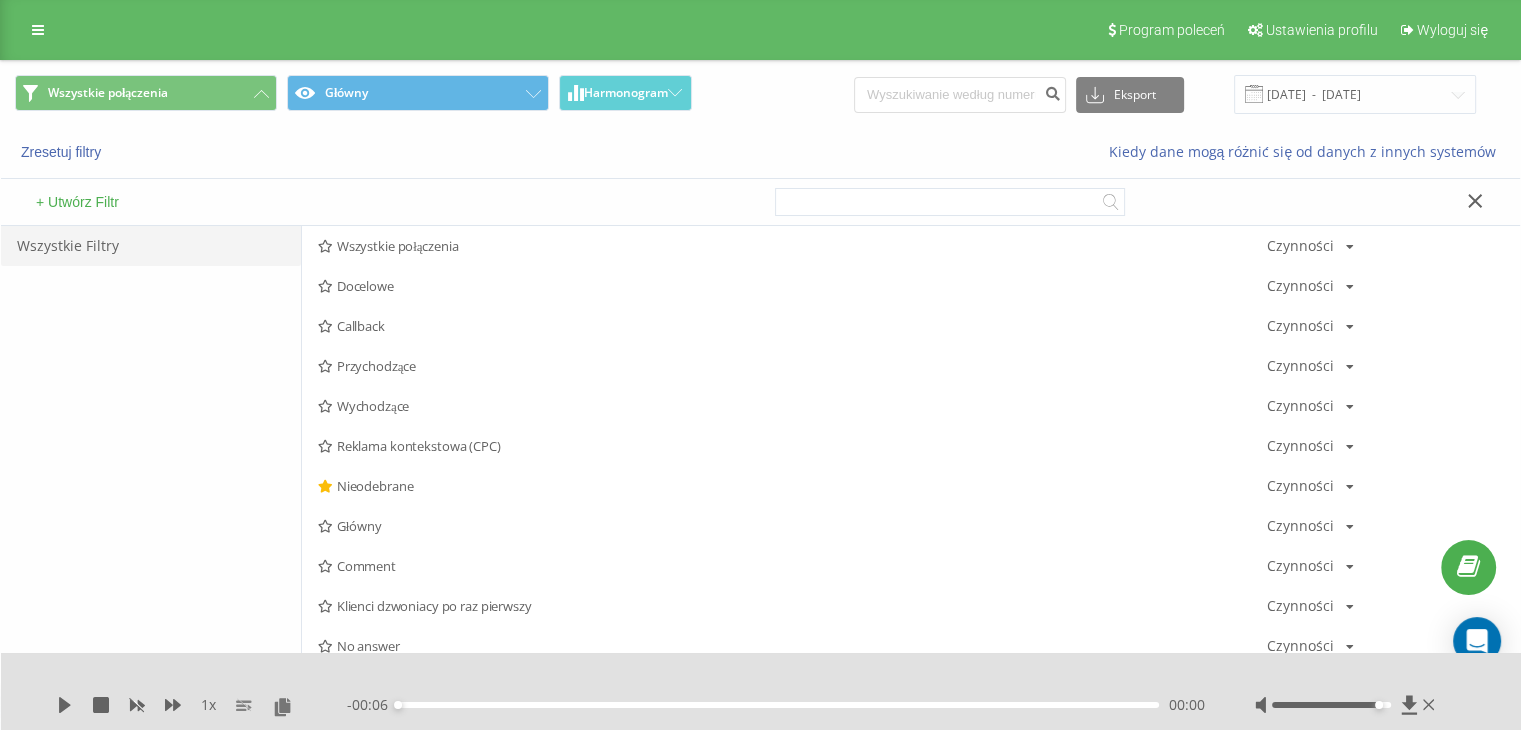click on "Wszystkie połączenia" at bounding box center (792, 246) 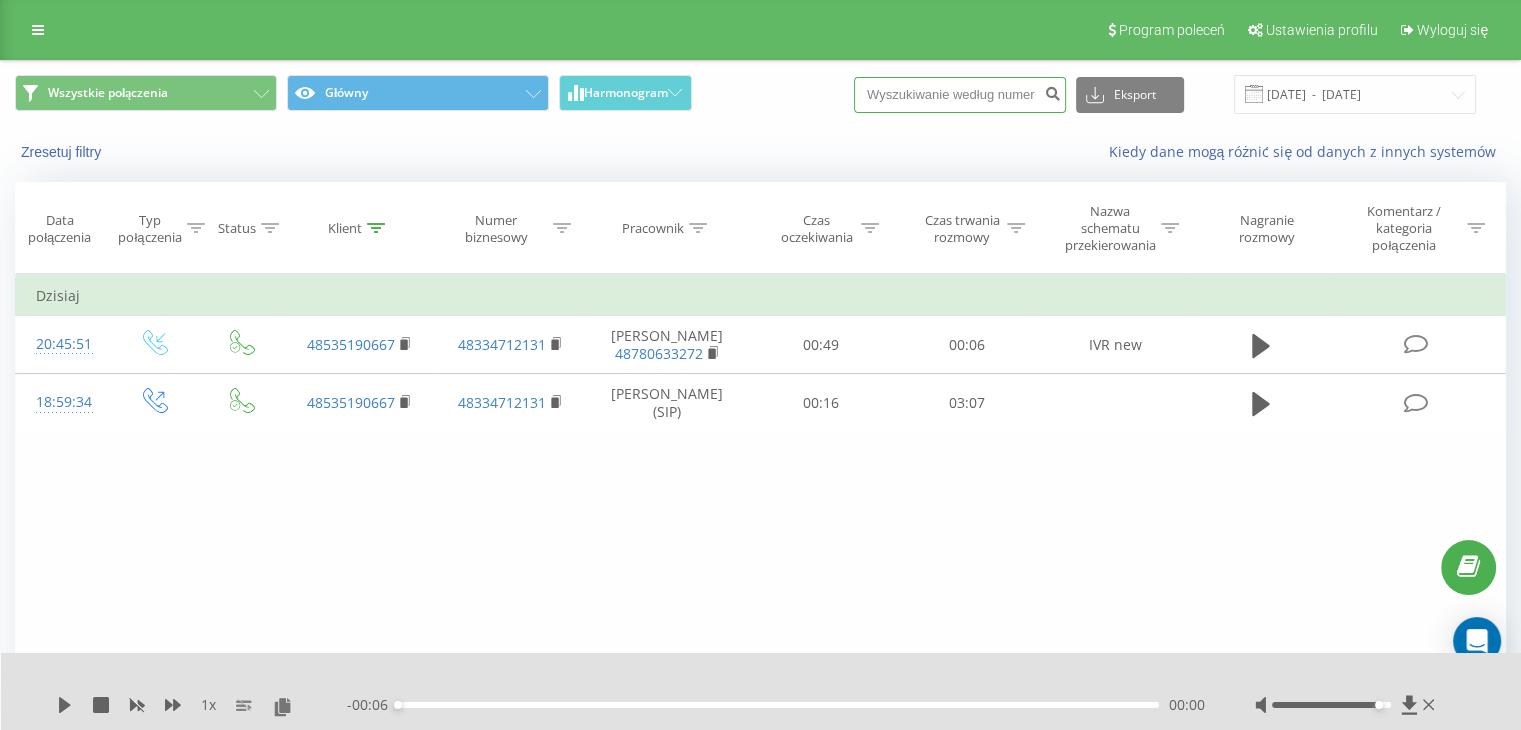 click at bounding box center [960, 95] 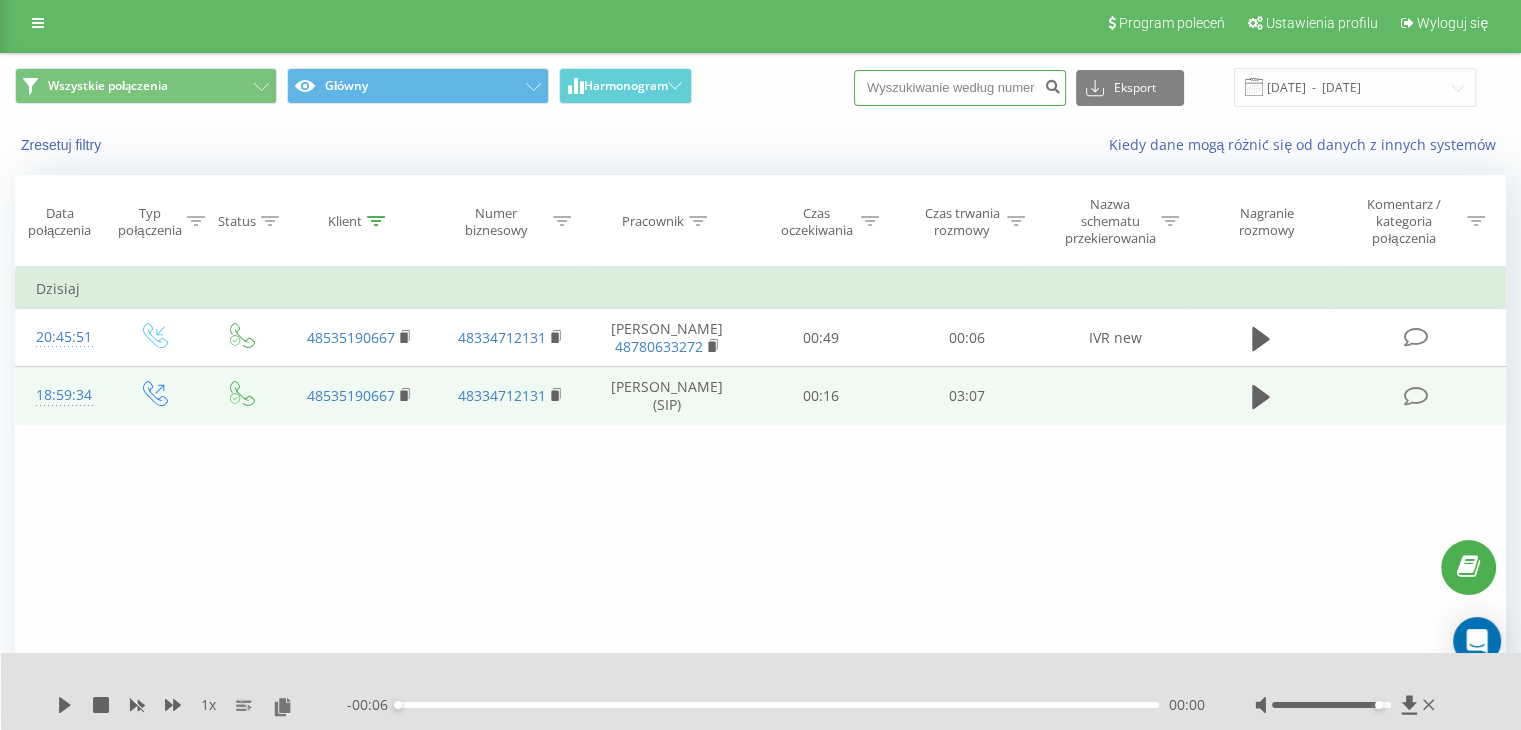 scroll, scrollTop: 0, scrollLeft: 0, axis: both 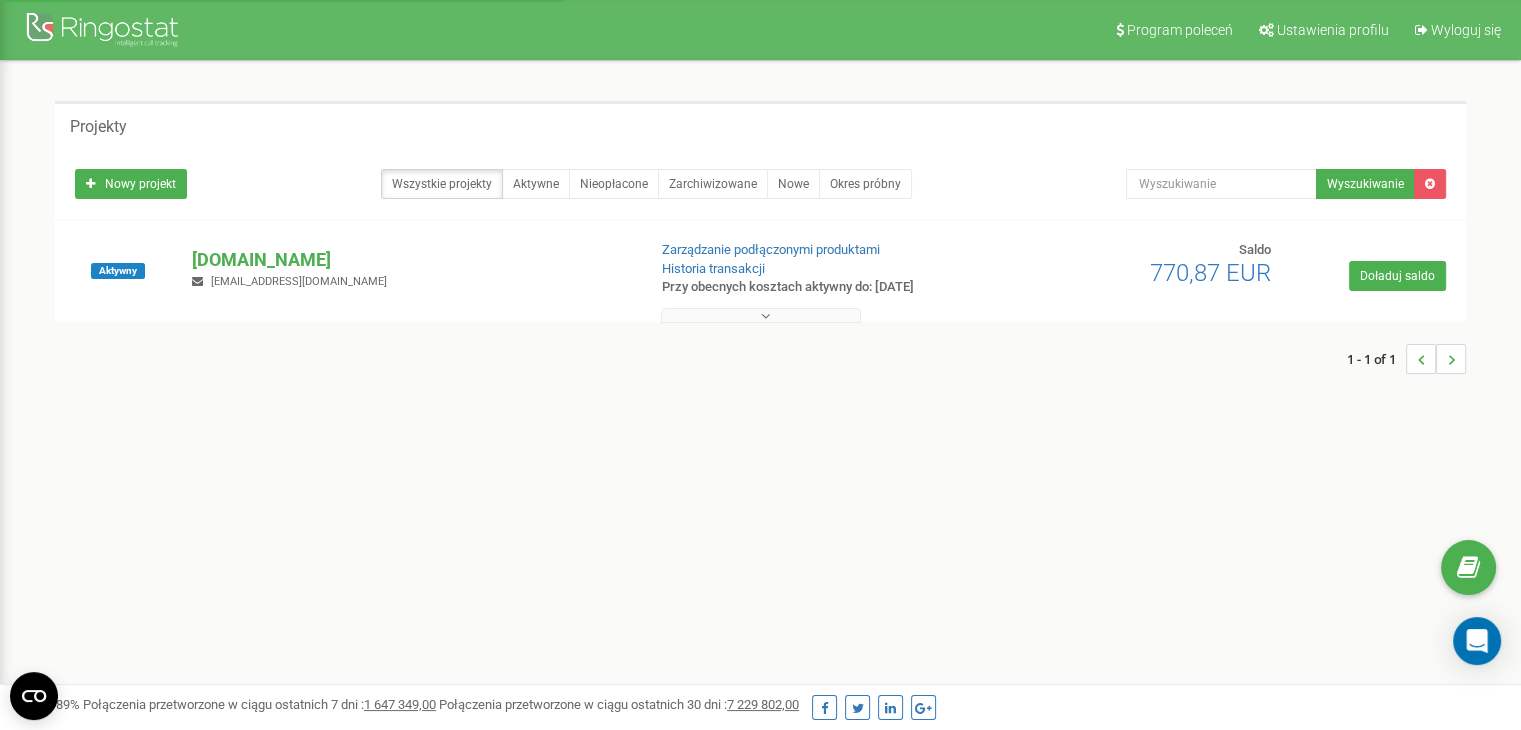 click at bounding box center (761, 315) 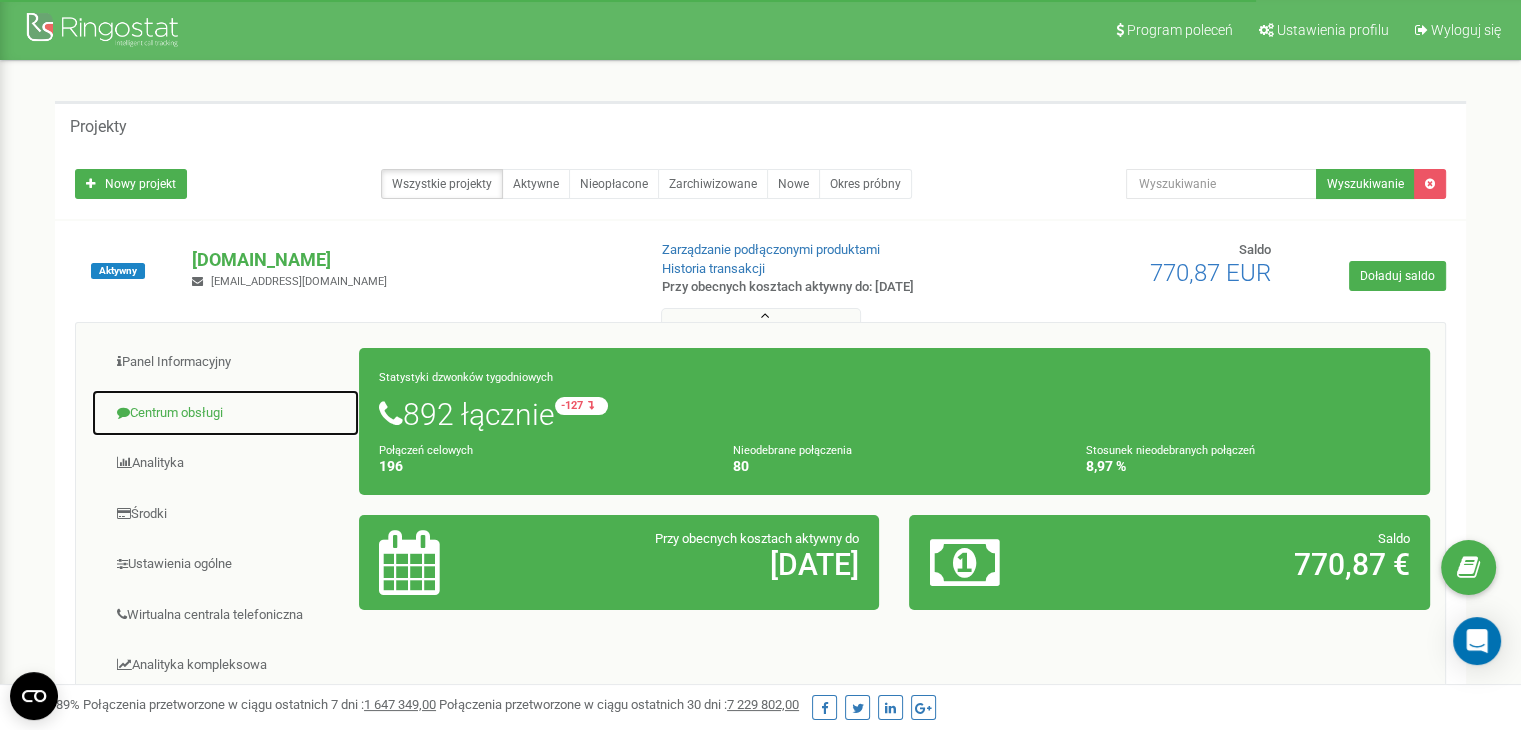 click on "Centrum obsługi" at bounding box center (225, 413) 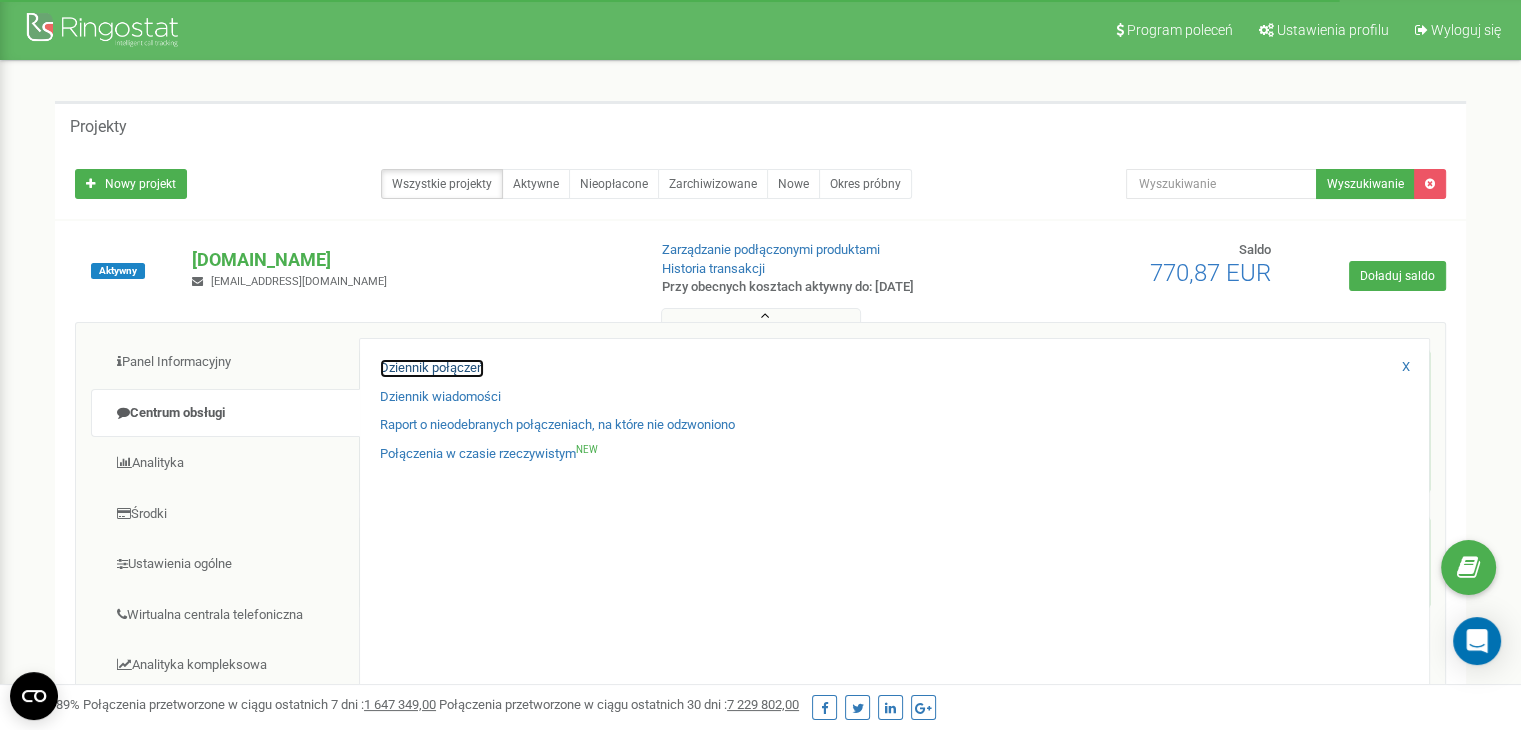 click on "Dziennik połączeń" at bounding box center (432, 368) 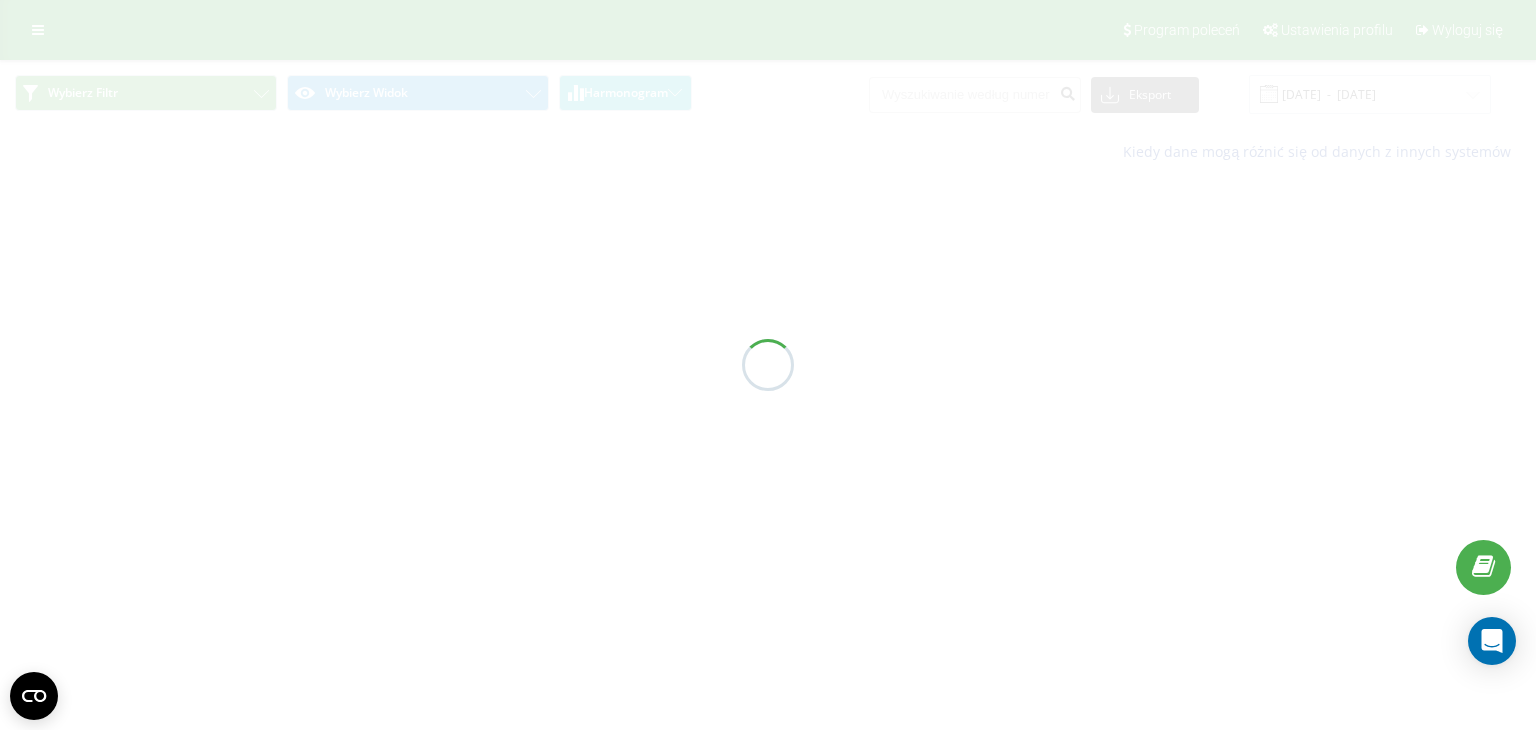 scroll, scrollTop: 0, scrollLeft: 0, axis: both 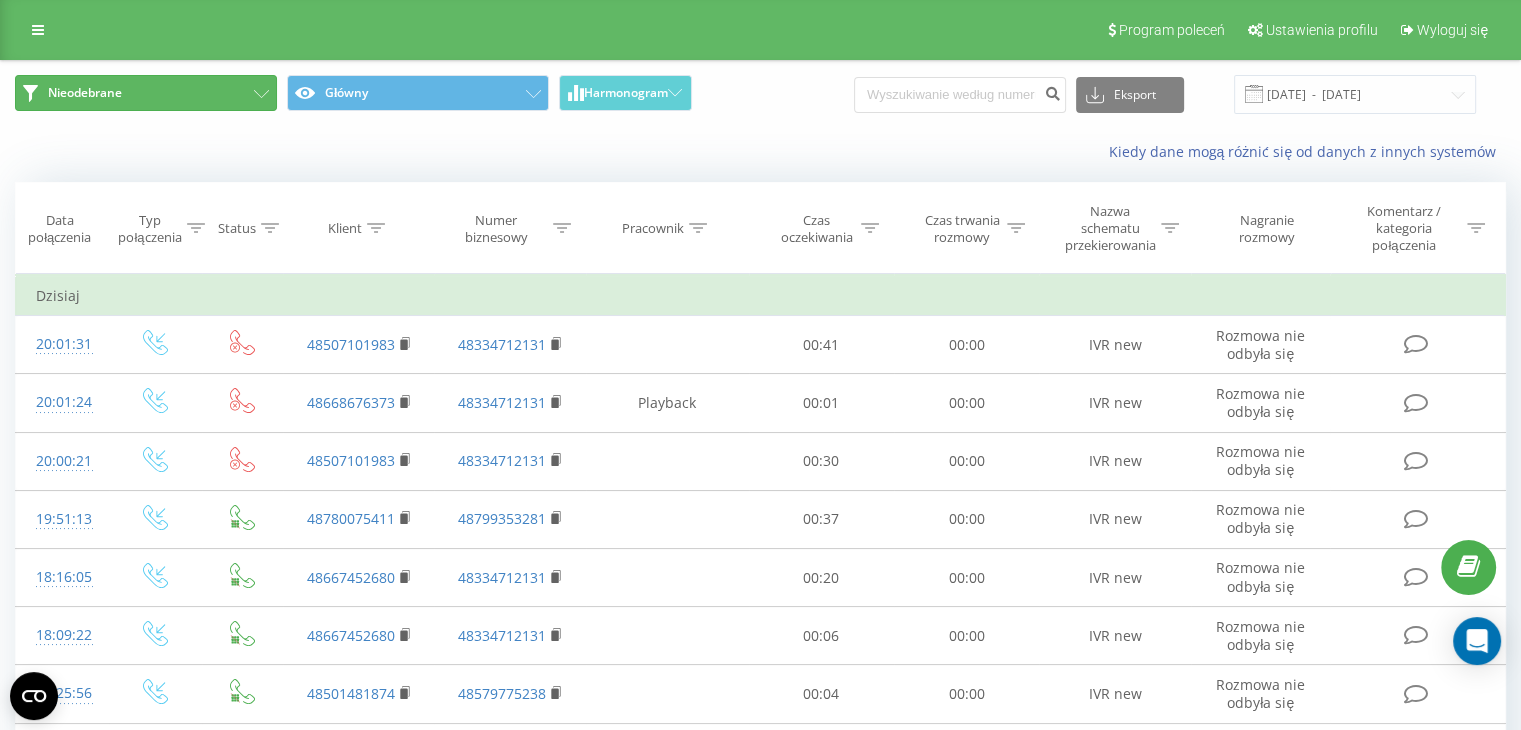 click on "Nieodebrane" at bounding box center (146, 93) 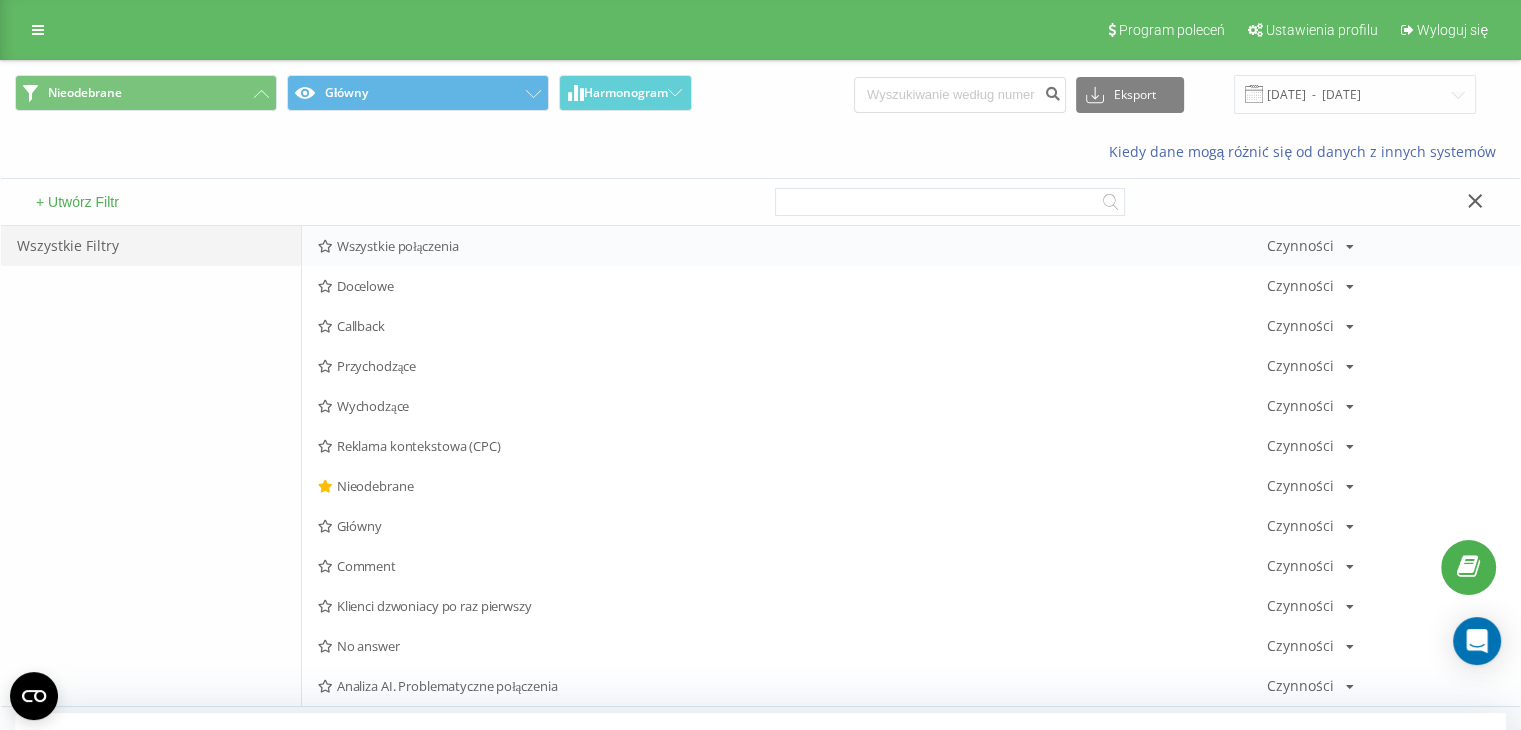 click on "Wszystkie połączenia" at bounding box center [792, 246] 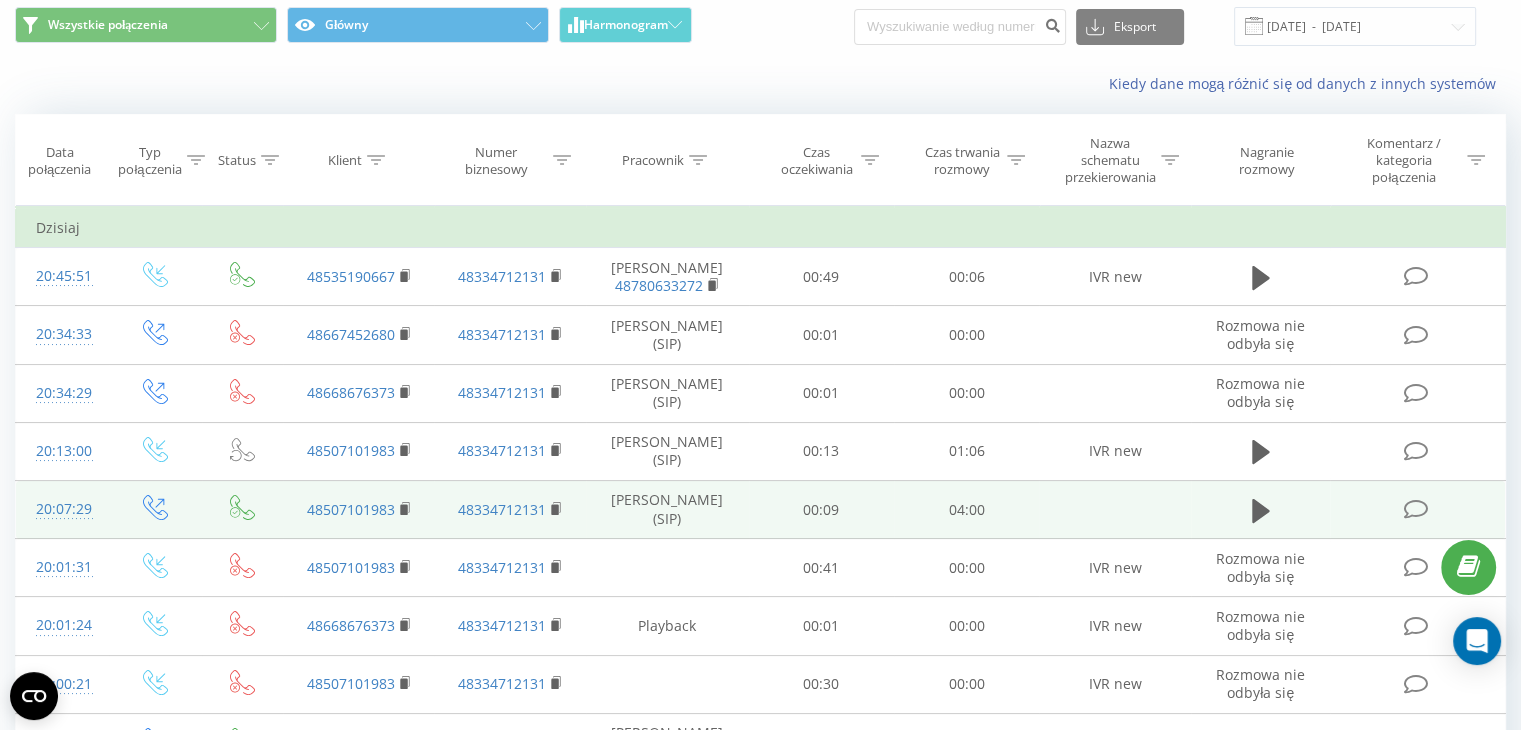 scroll, scrollTop: 100, scrollLeft: 0, axis: vertical 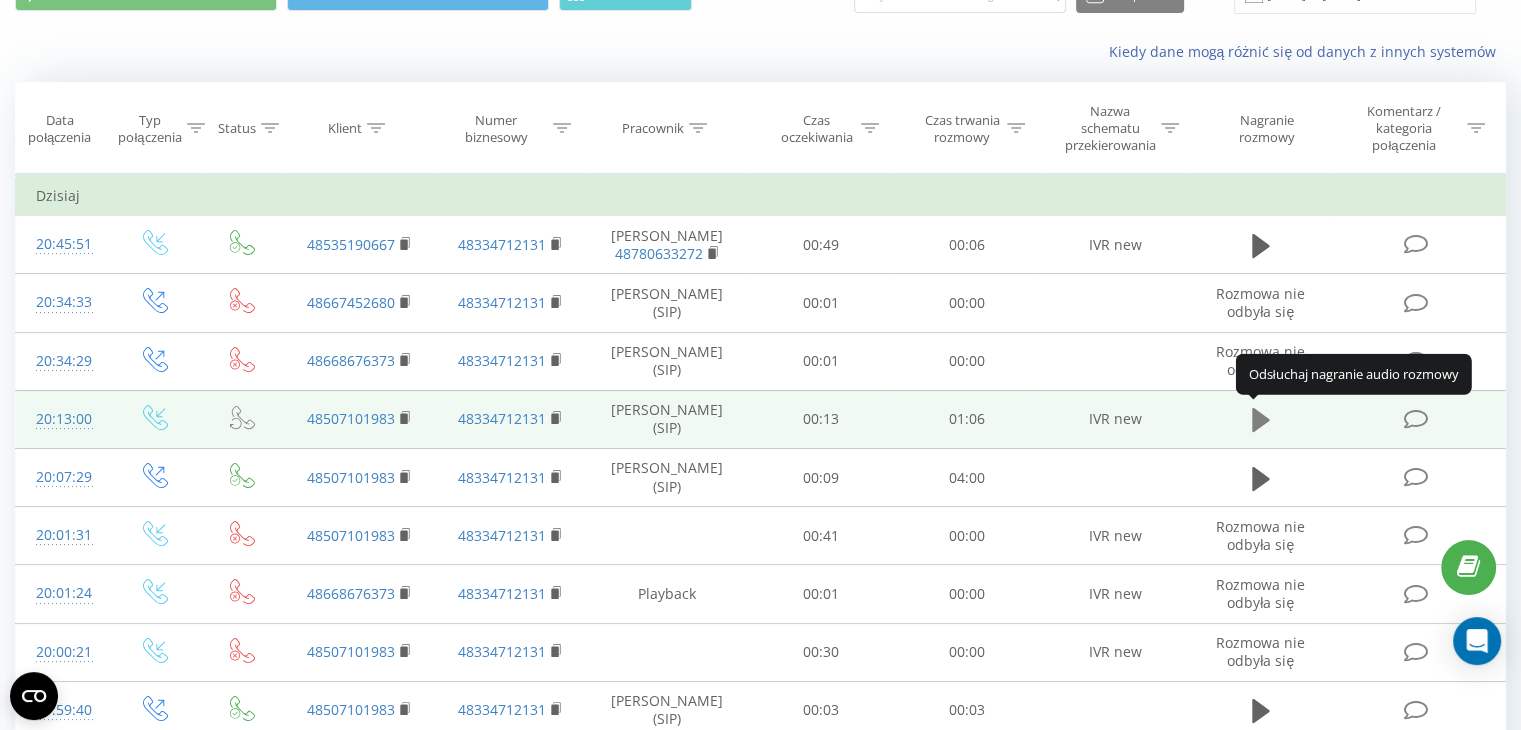 click 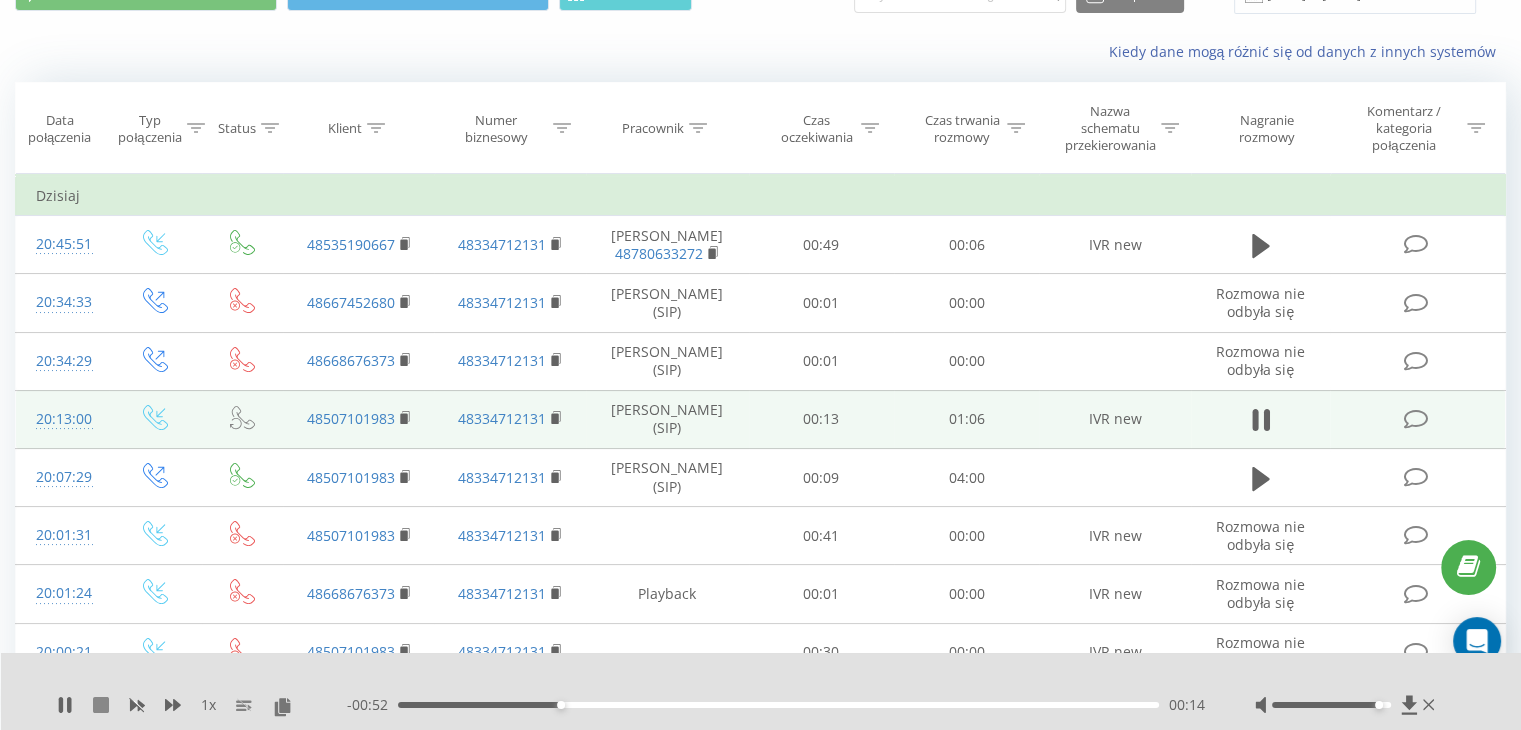 click 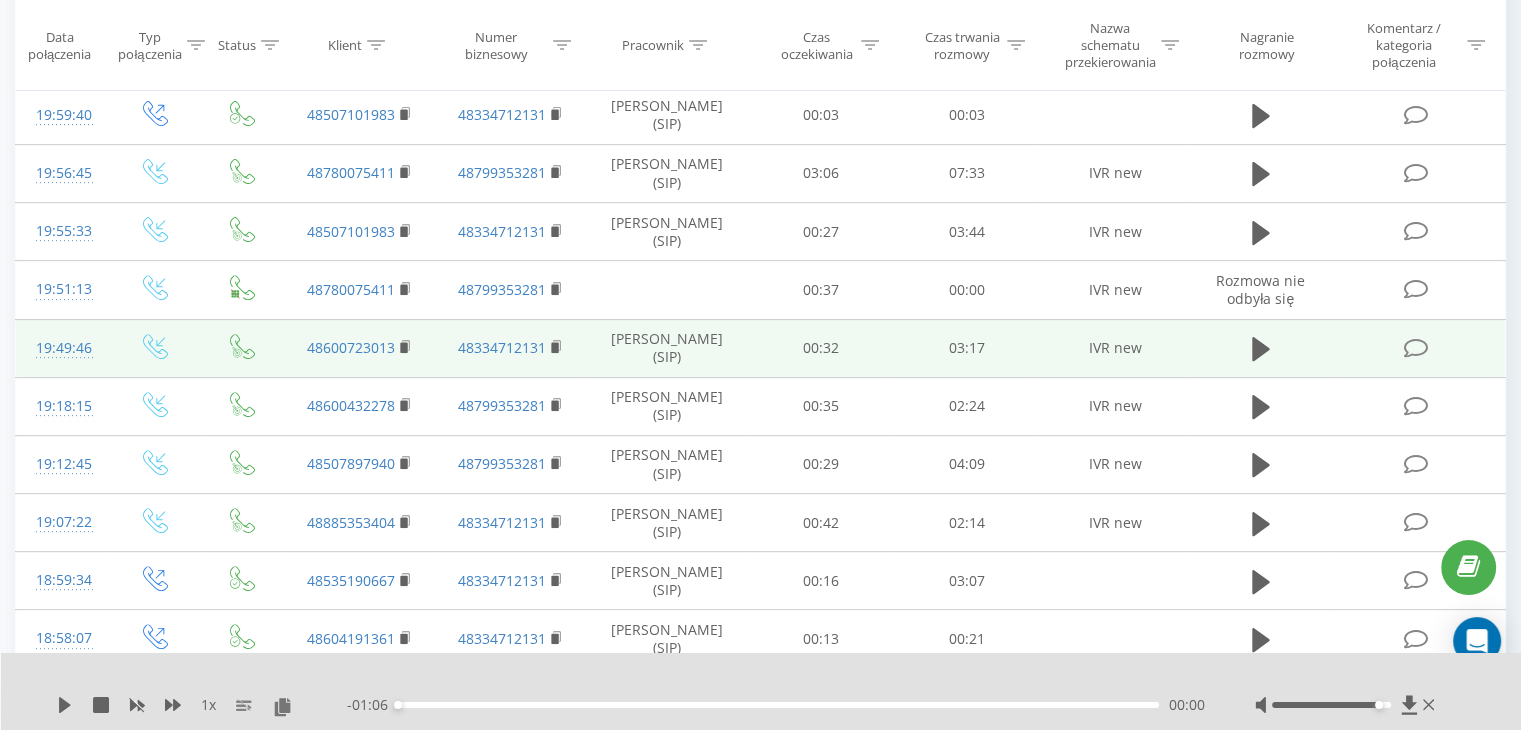 scroll, scrollTop: 800, scrollLeft: 0, axis: vertical 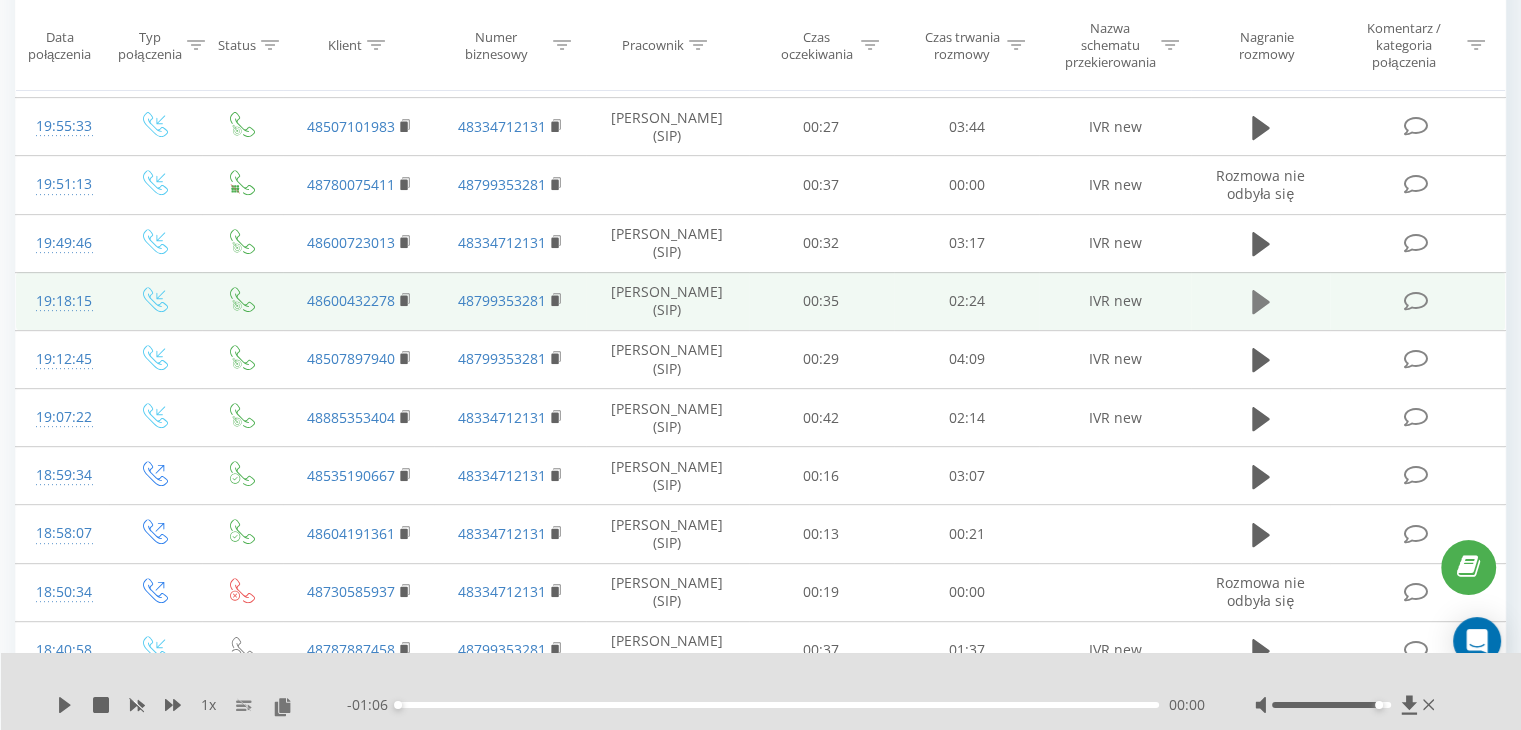 click at bounding box center (1261, 302) 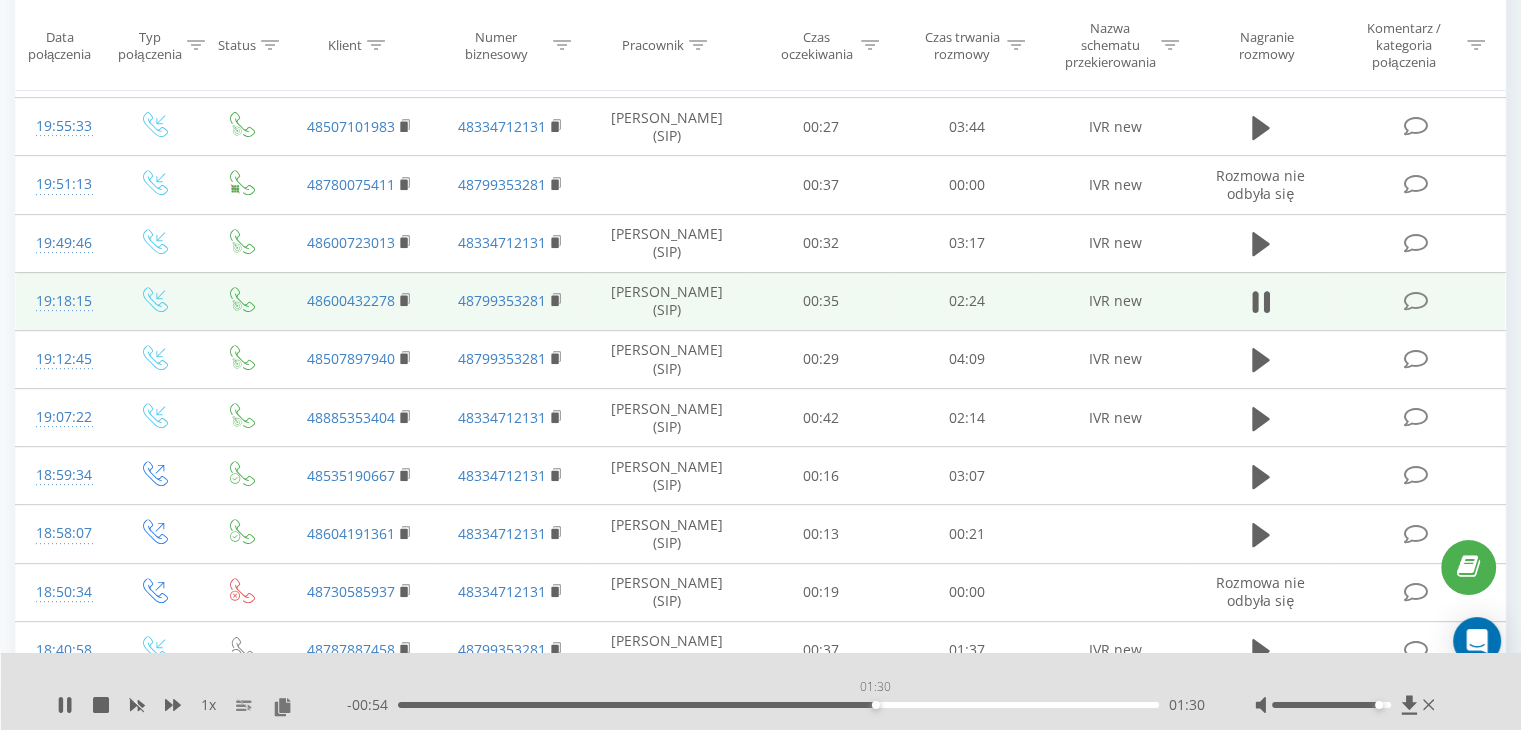 drag, startPoint x: 828, startPoint y: 703, endPoint x: 875, endPoint y: 705, distance: 47.042534 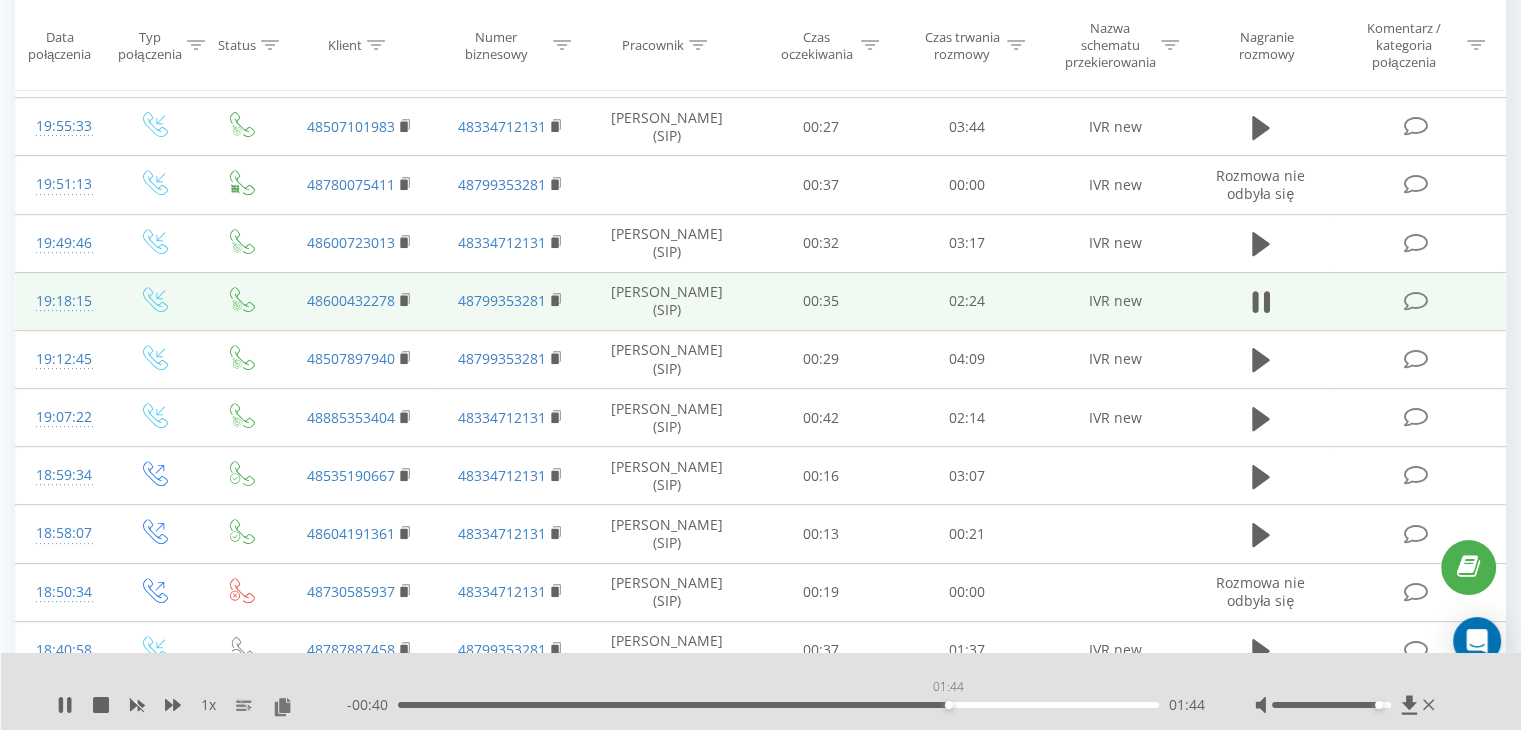 drag, startPoint x: 910, startPoint y: 701, endPoint x: 948, endPoint y: 707, distance: 38.470768 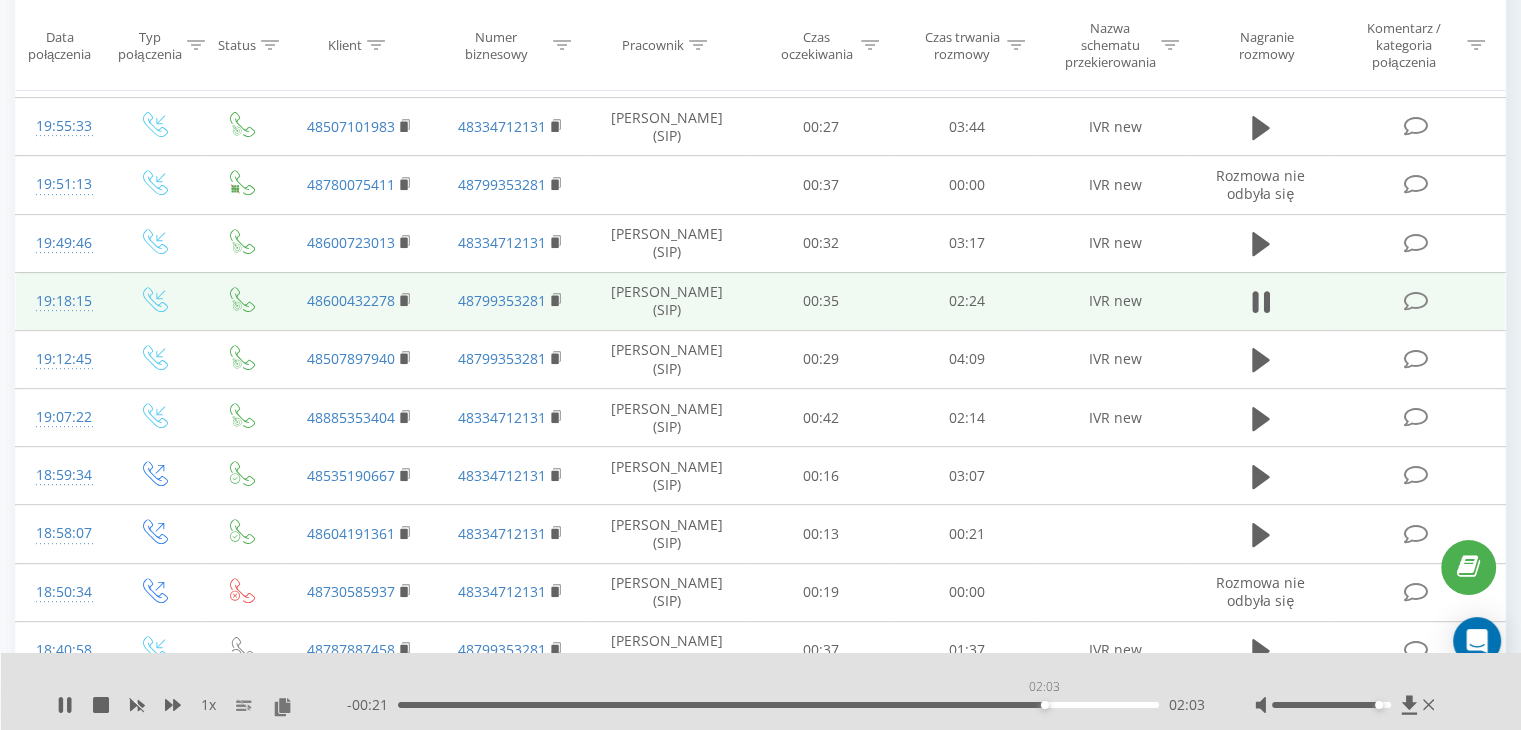 drag, startPoint x: 979, startPoint y: 703, endPoint x: 1044, endPoint y: 709, distance: 65.27634 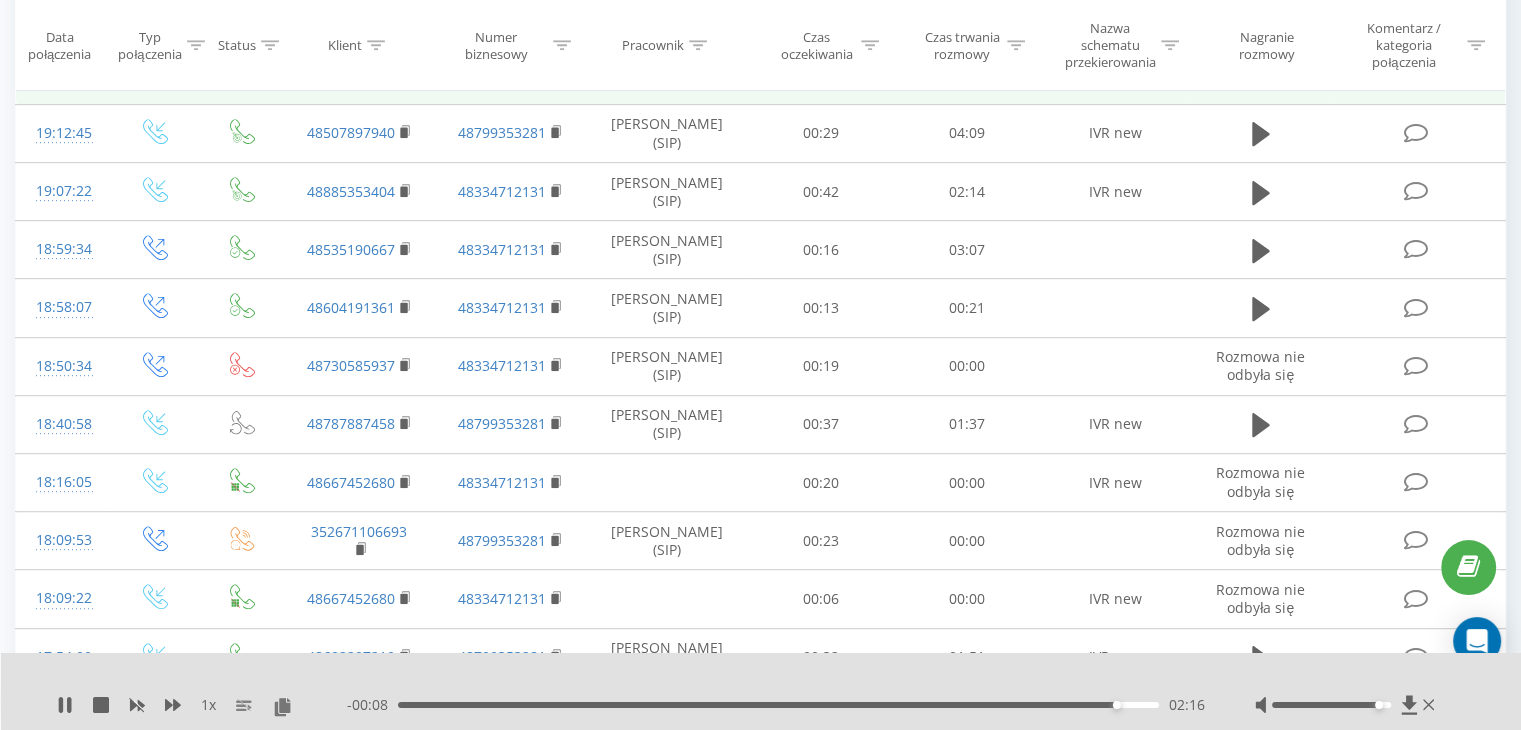 scroll, scrollTop: 1000, scrollLeft: 0, axis: vertical 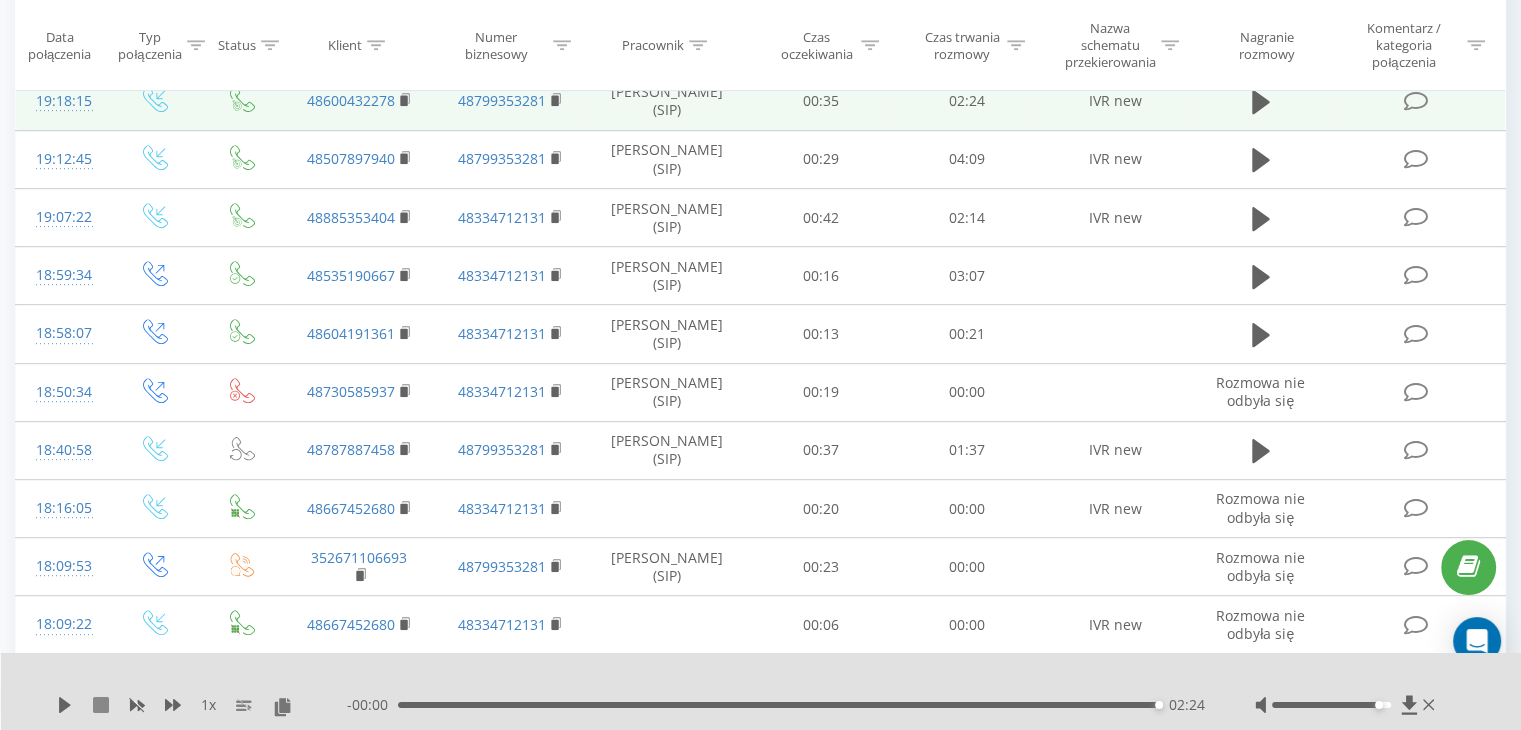 click 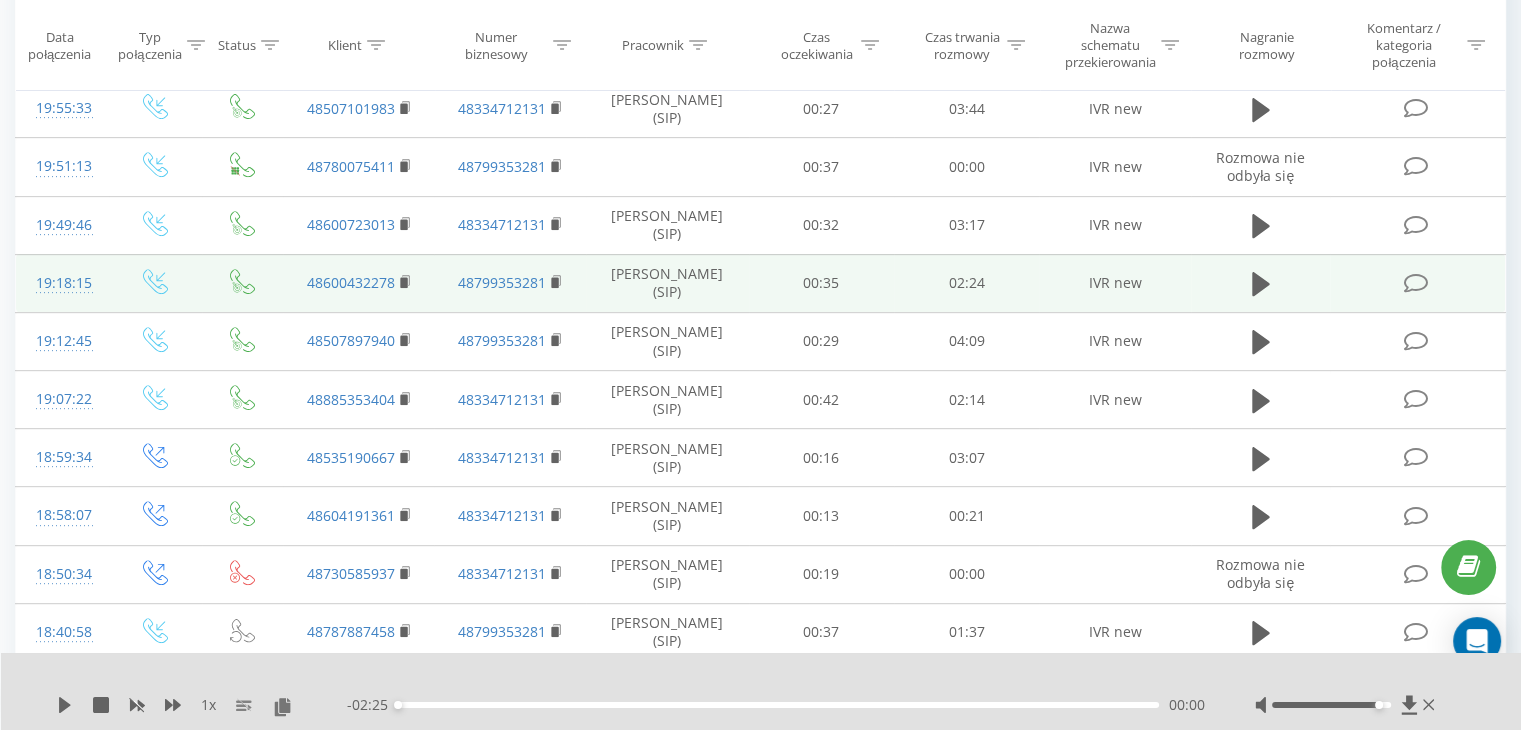 scroll, scrollTop: 900, scrollLeft: 0, axis: vertical 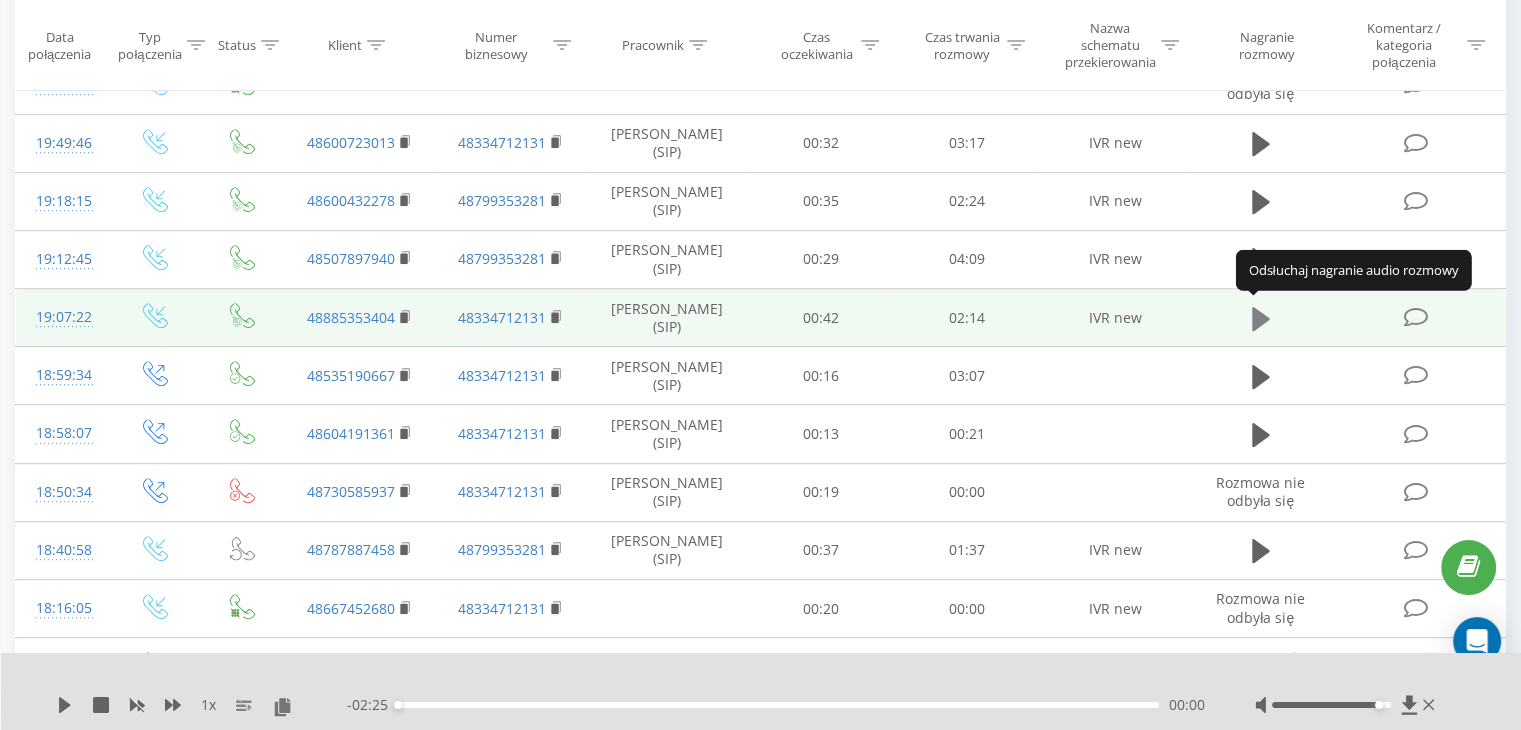 click 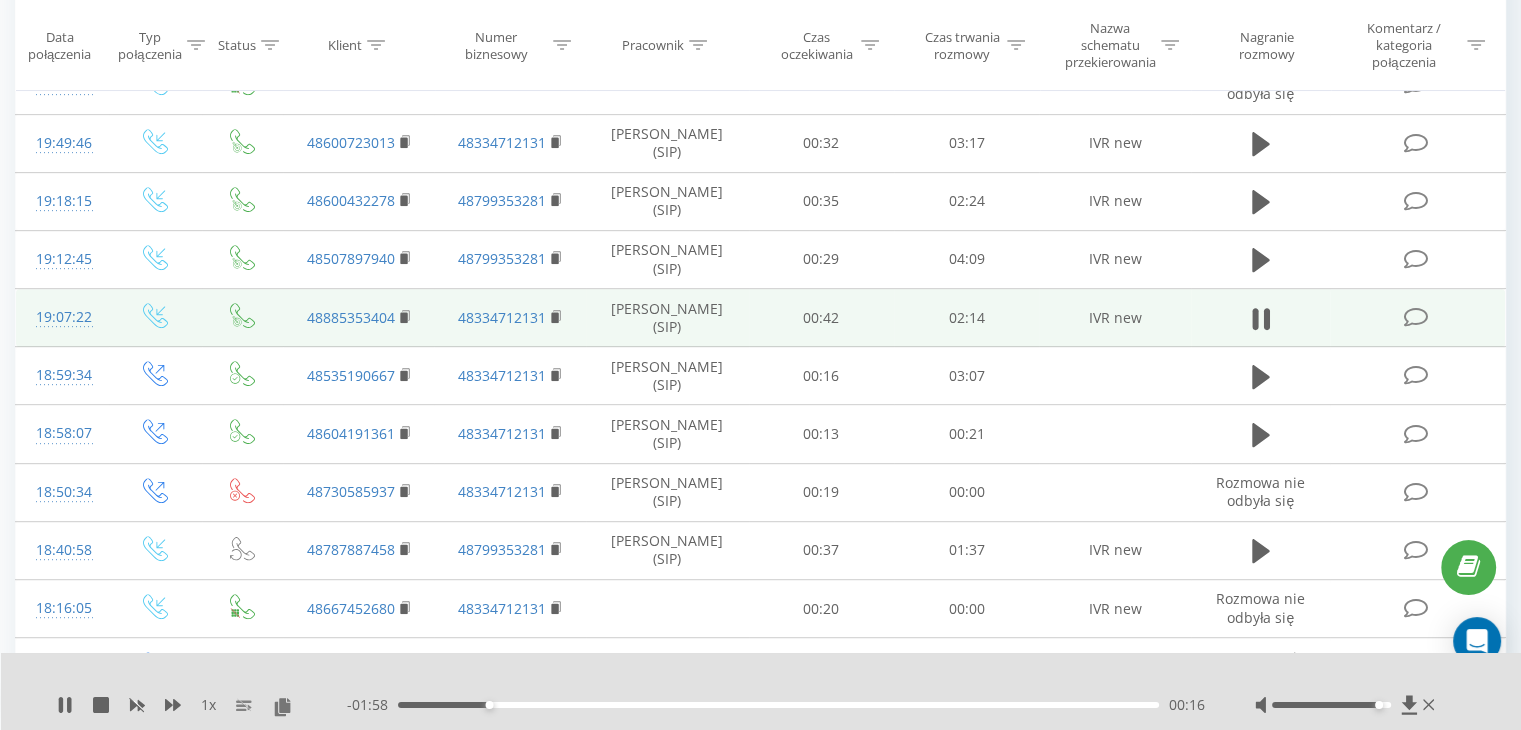 click on "- 01:58 00:16   00:16" at bounding box center [776, 705] 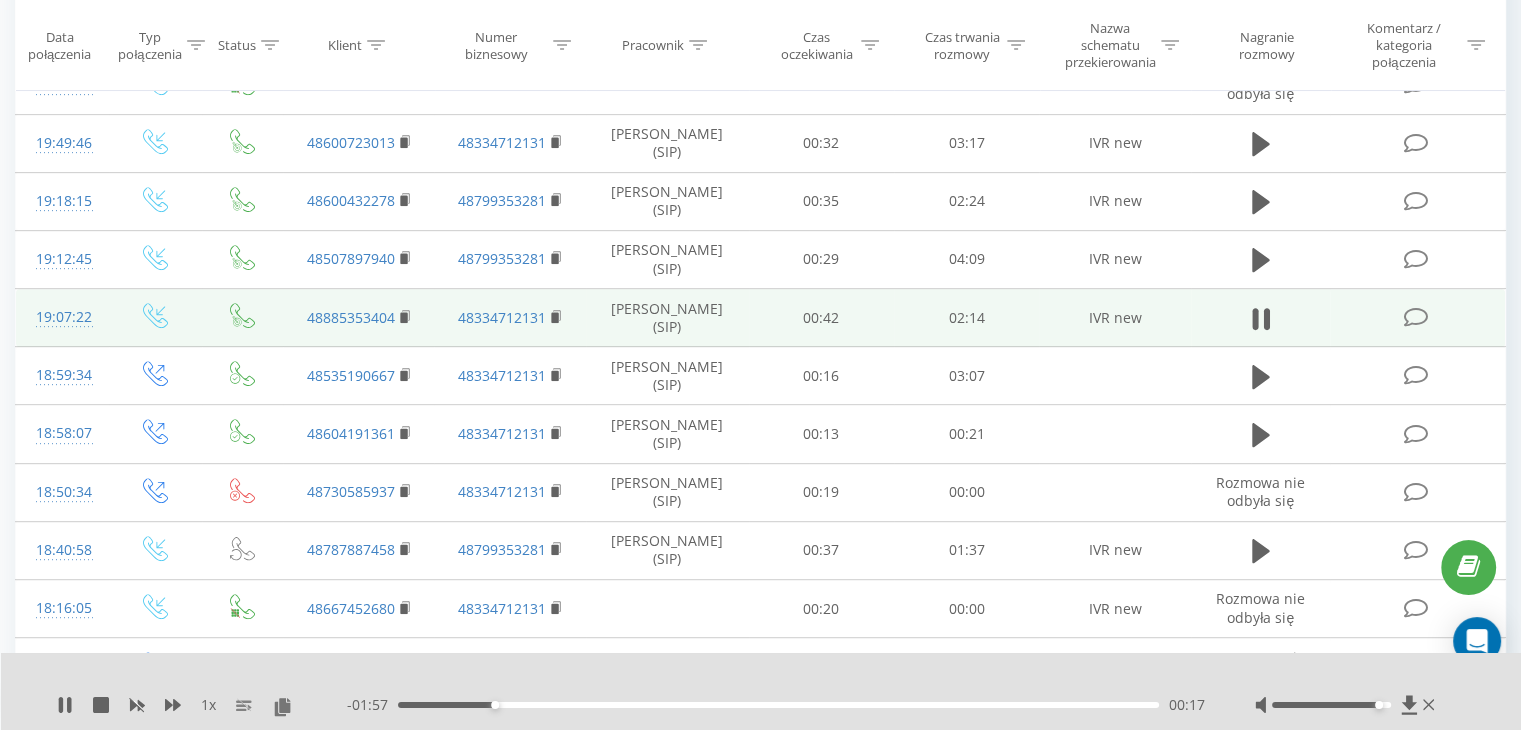 click on "- 01:57 00:17   00:17" at bounding box center (776, 705) 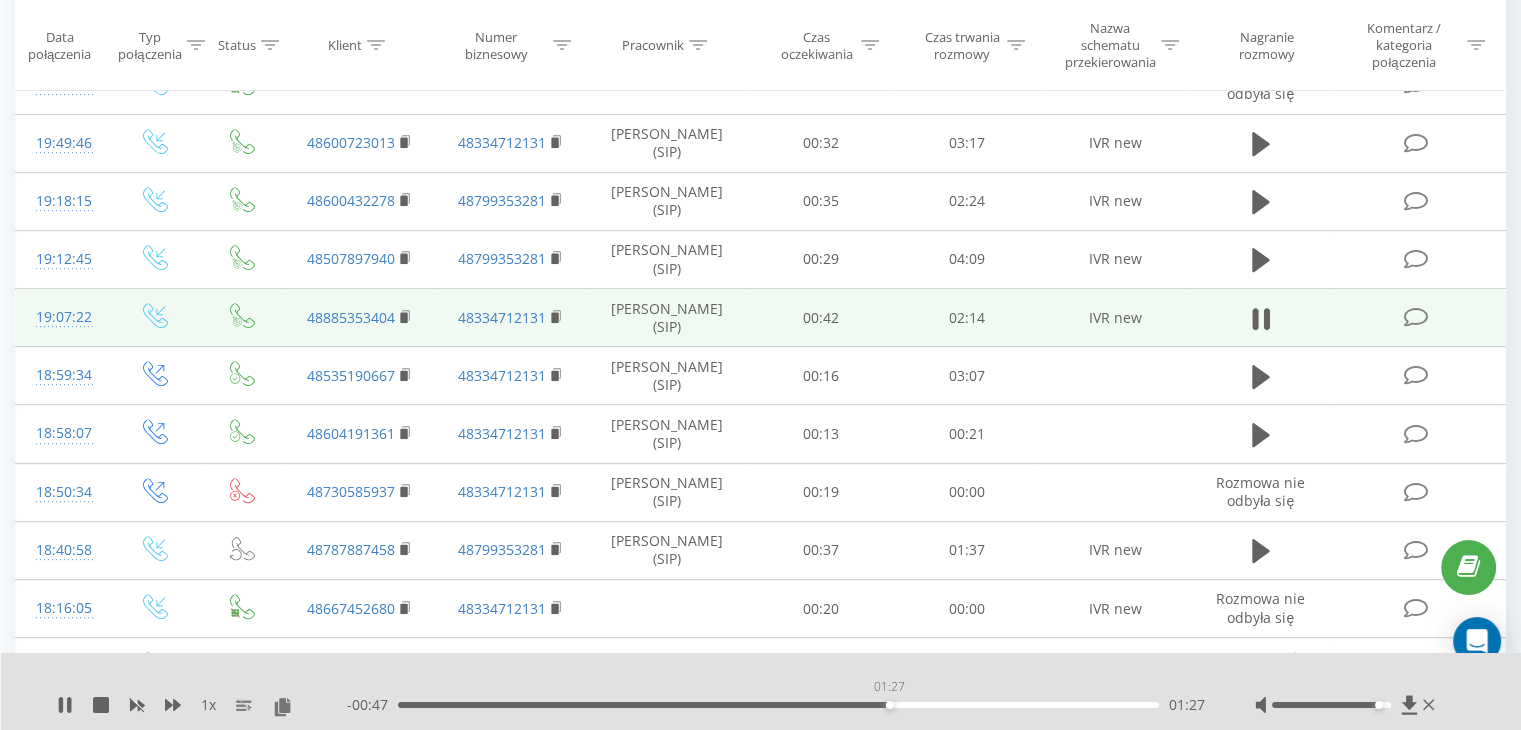 drag, startPoint x: 477, startPoint y: 706, endPoint x: 889, endPoint y: 687, distance: 412.43787 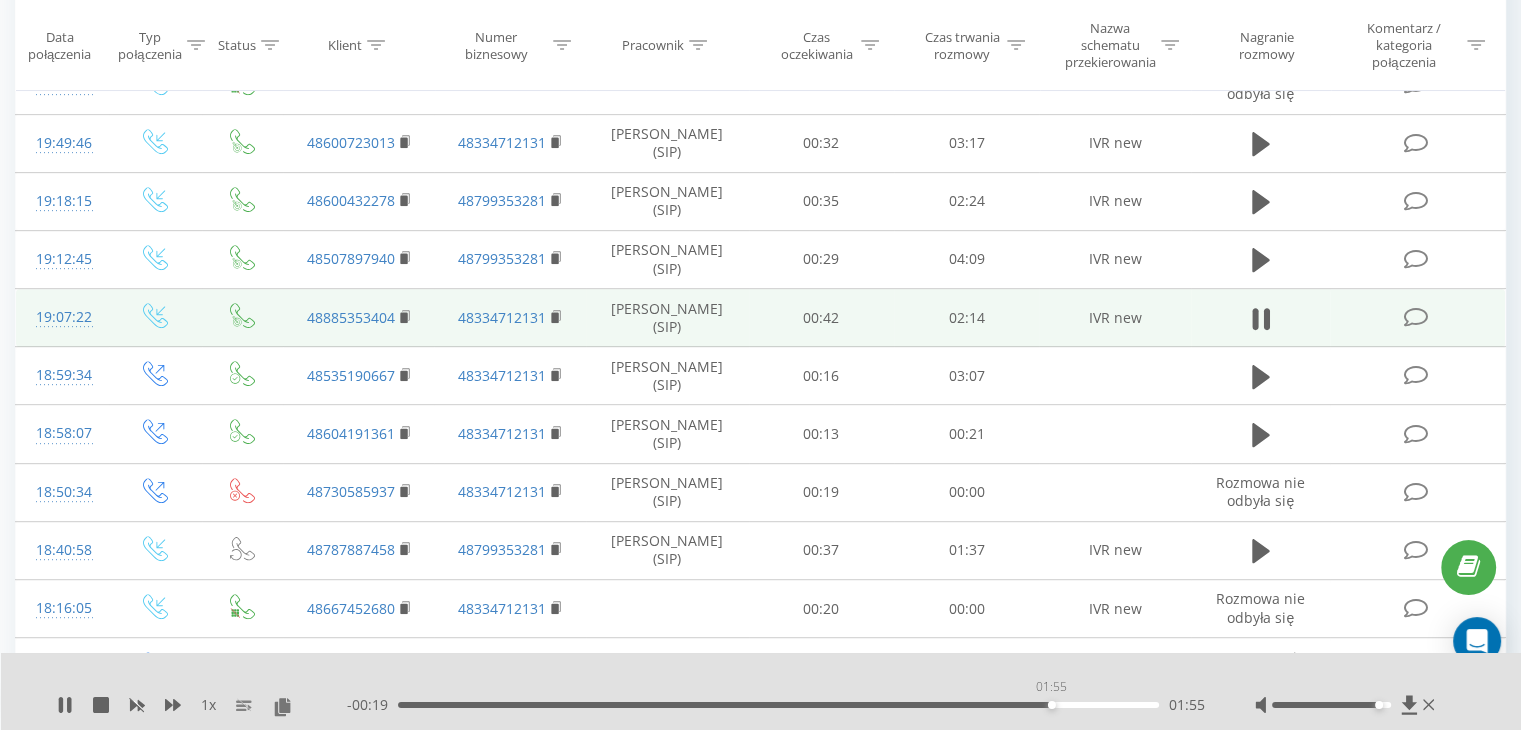drag, startPoint x: 892, startPoint y: 702, endPoint x: 1051, endPoint y: 699, distance: 159.0283 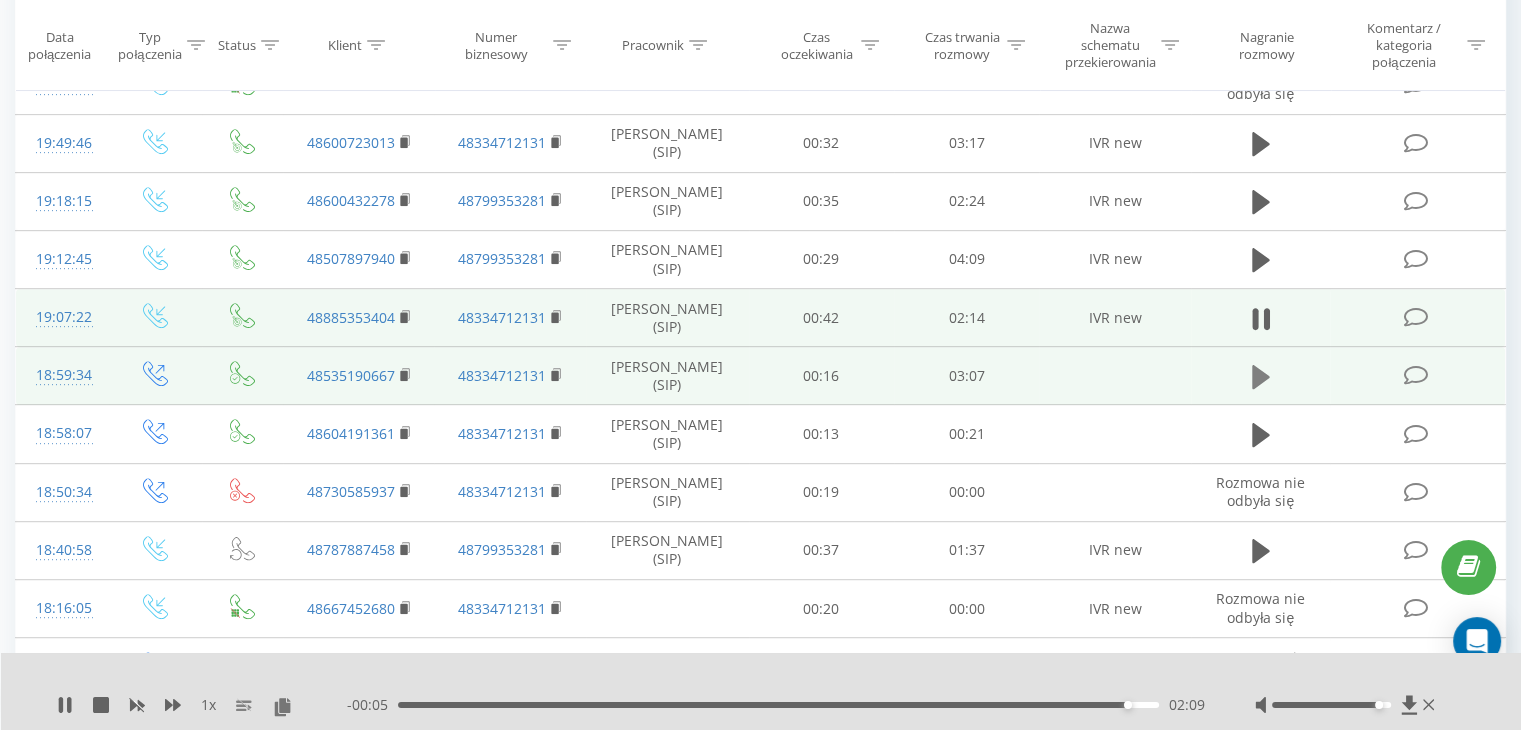 click 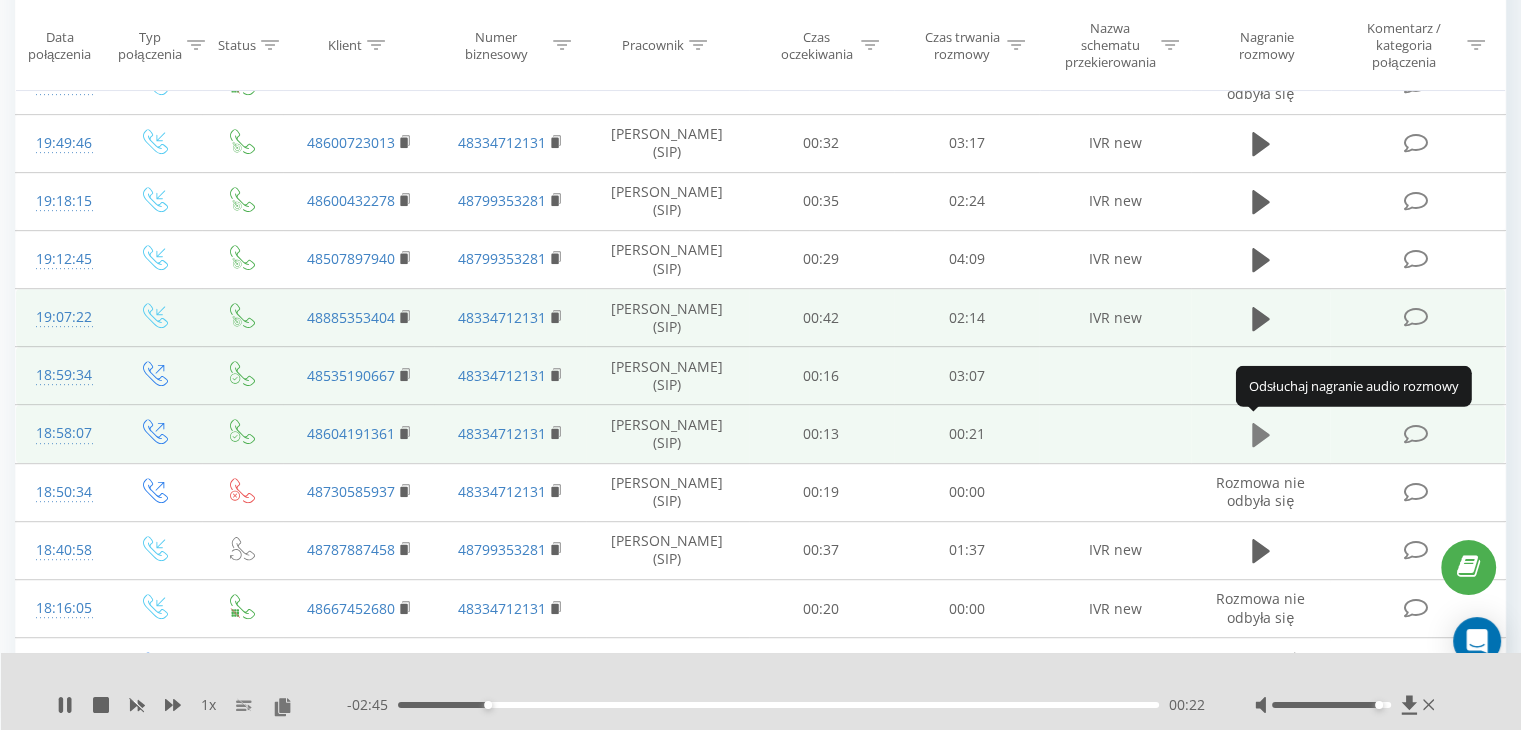 click 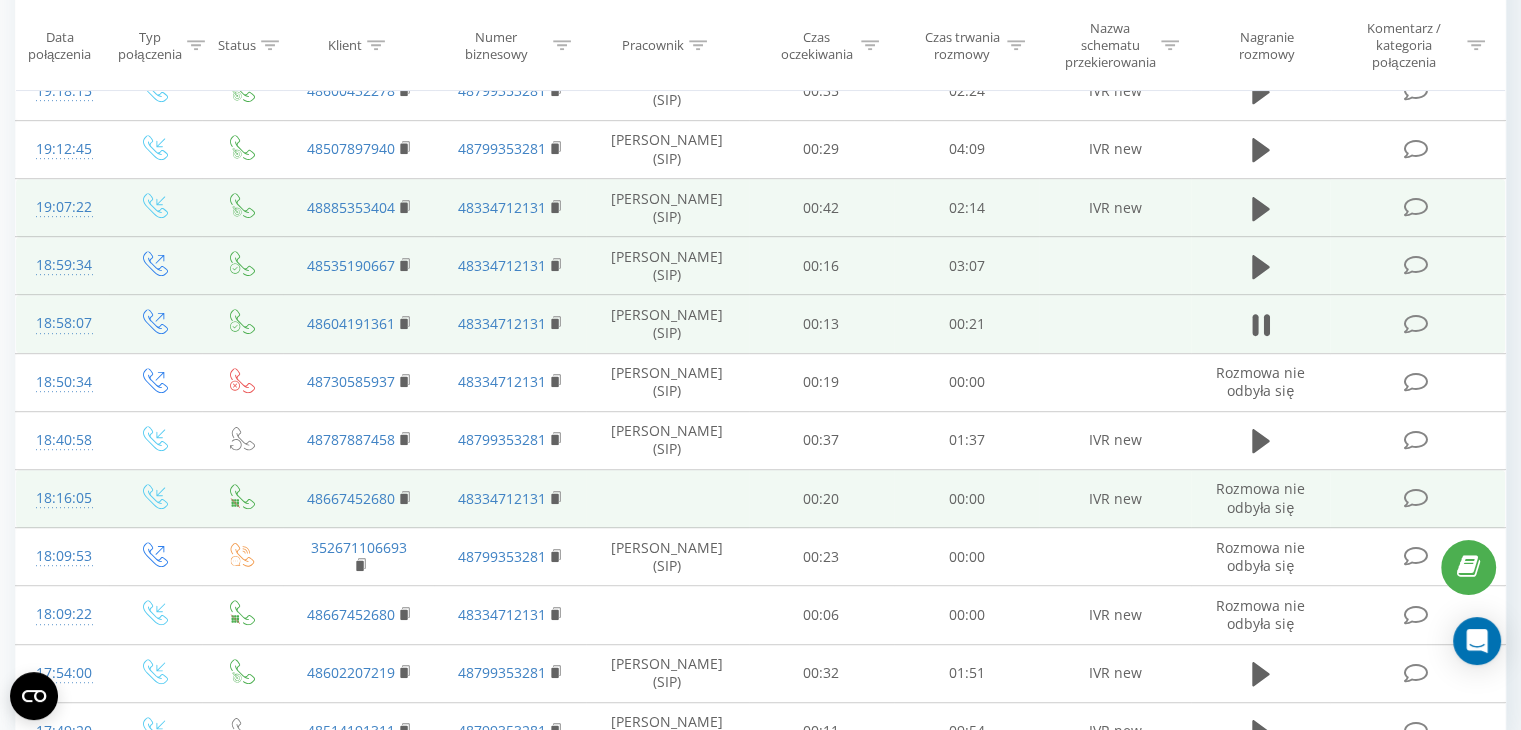 scroll, scrollTop: 1100, scrollLeft: 0, axis: vertical 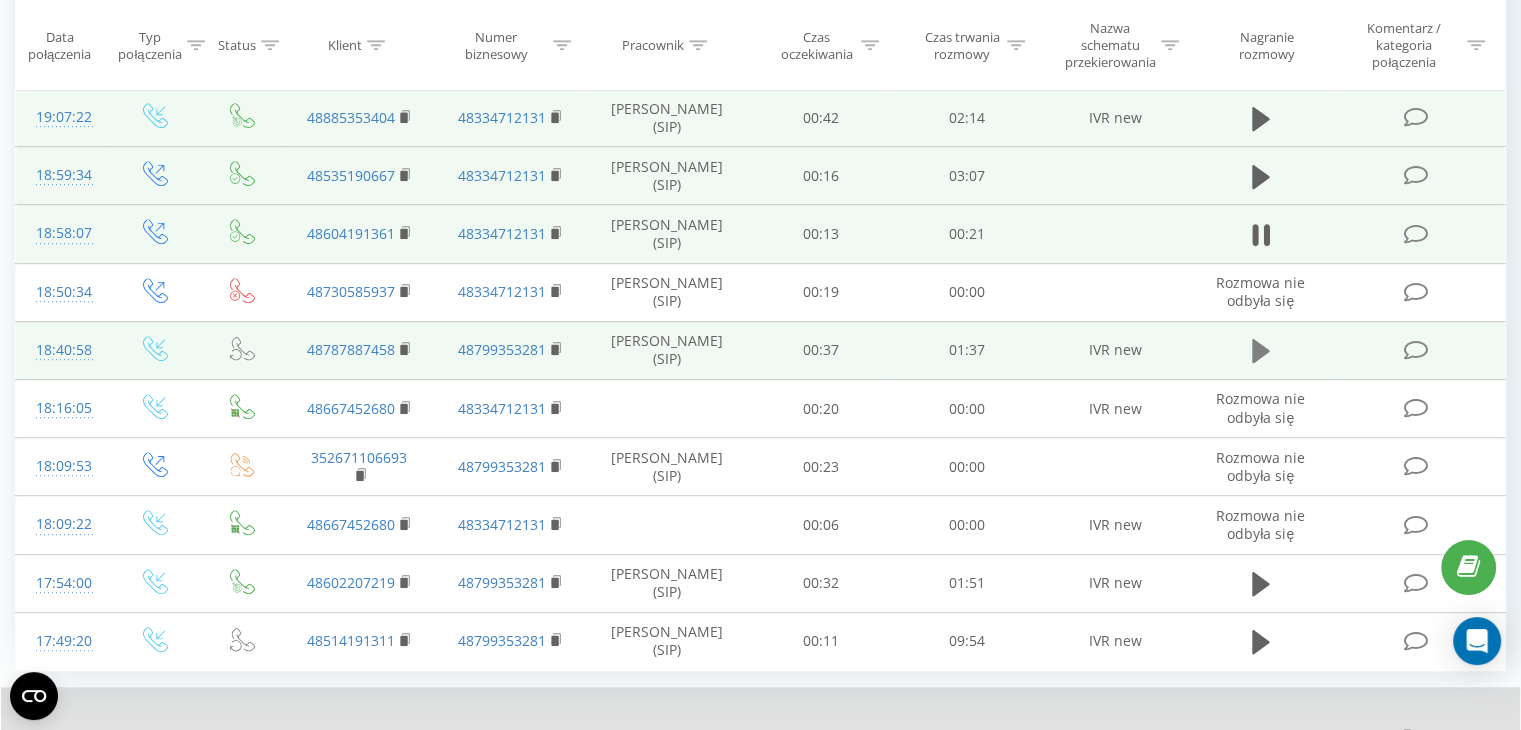 click 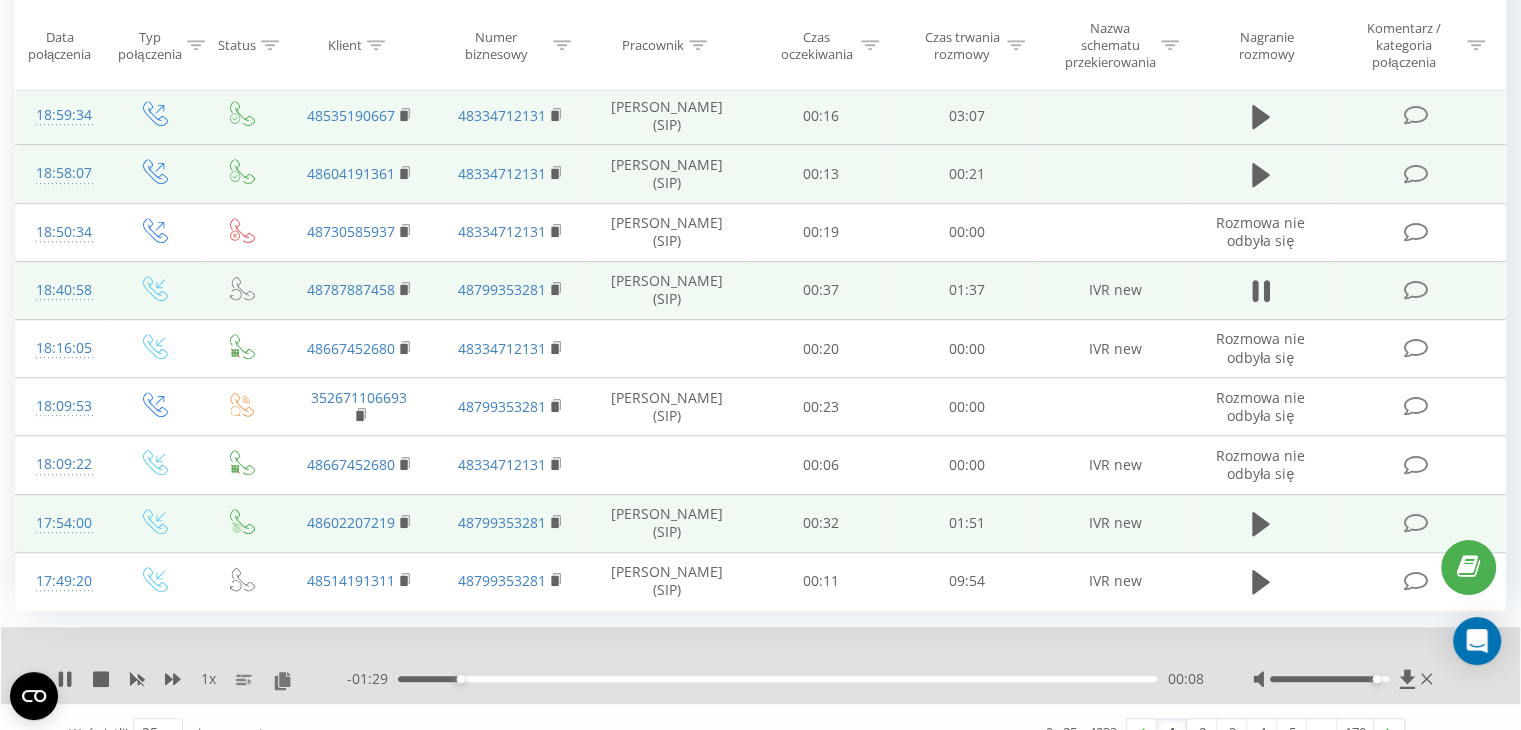 scroll, scrollTop: 1187, scrollLeft: 0, axis: vertical 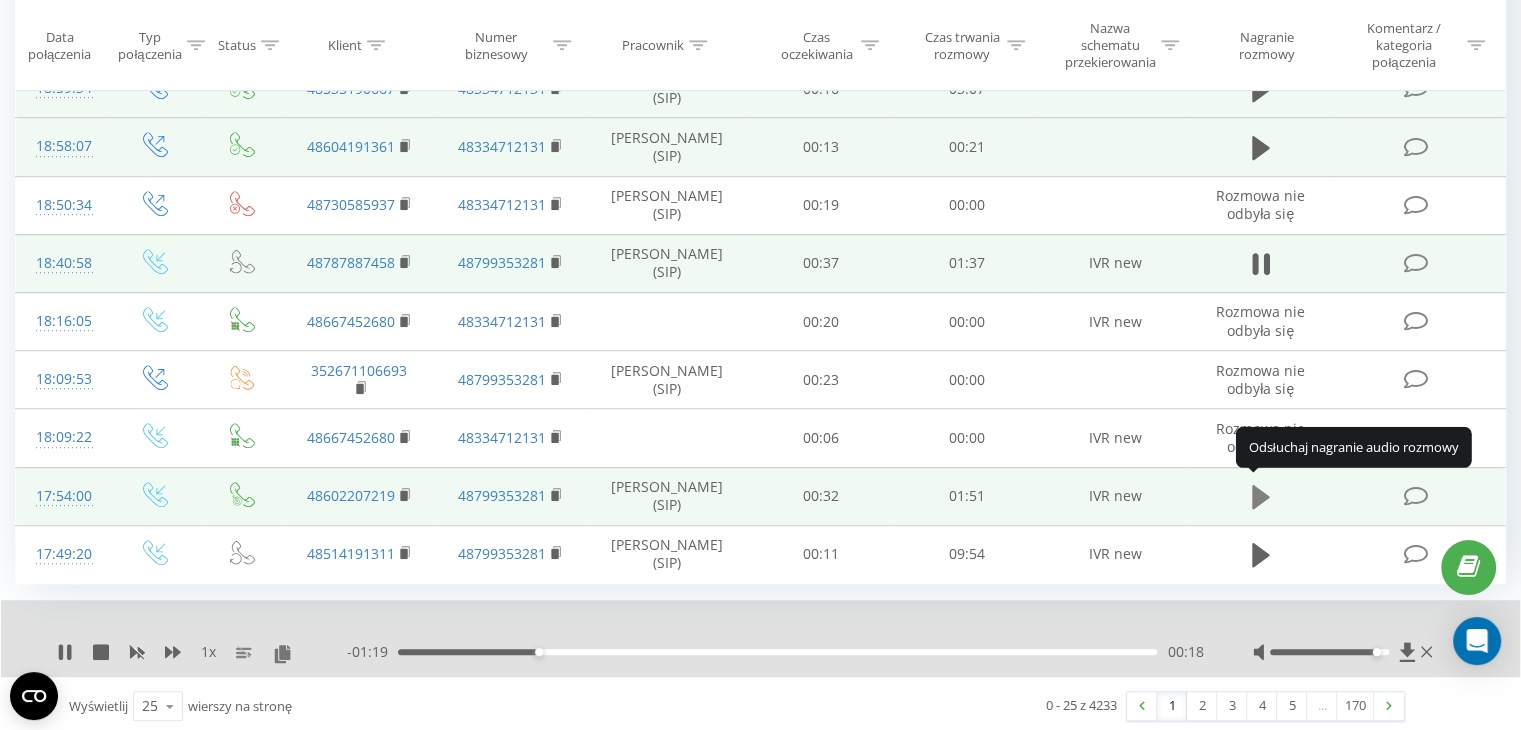 click 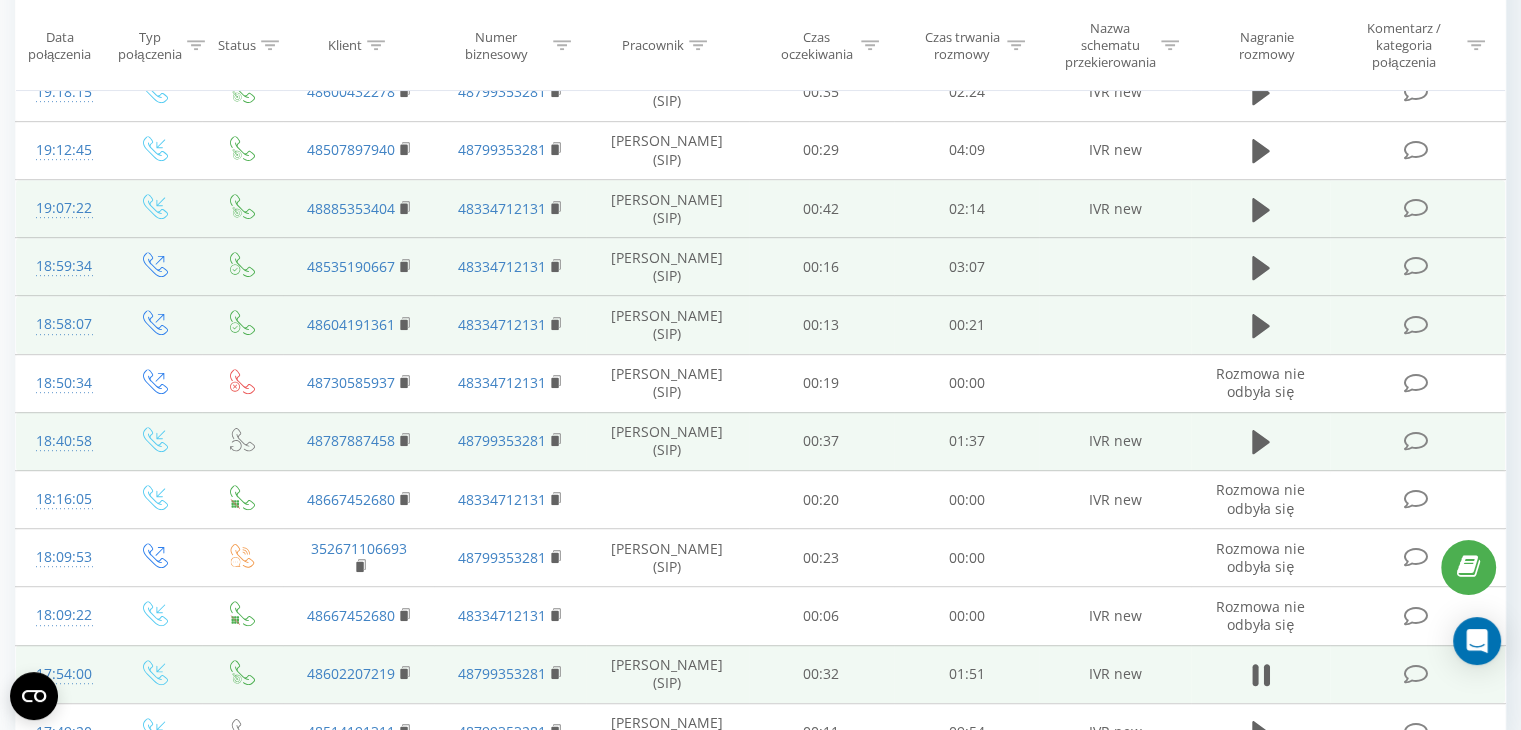 scroll, scrollTop: 987, scrollLeft: 0, axis: vertical 